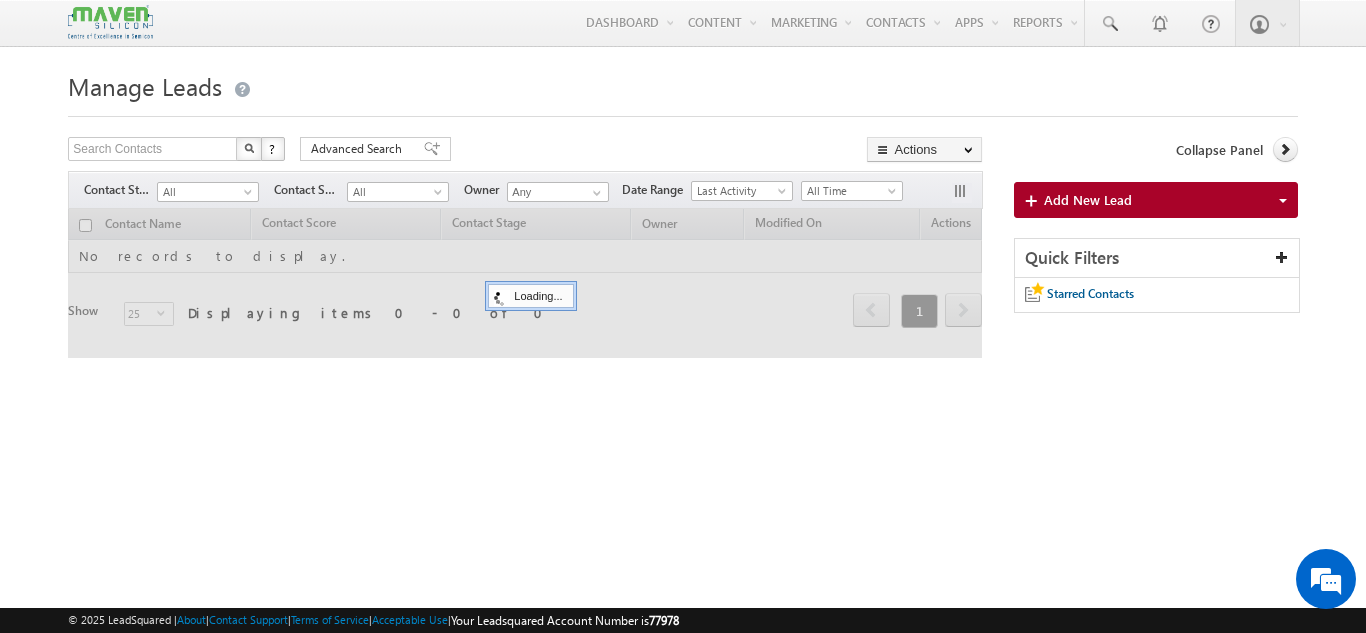 scroll, scrollTop: 0, scrollLeft: 0, axis: both 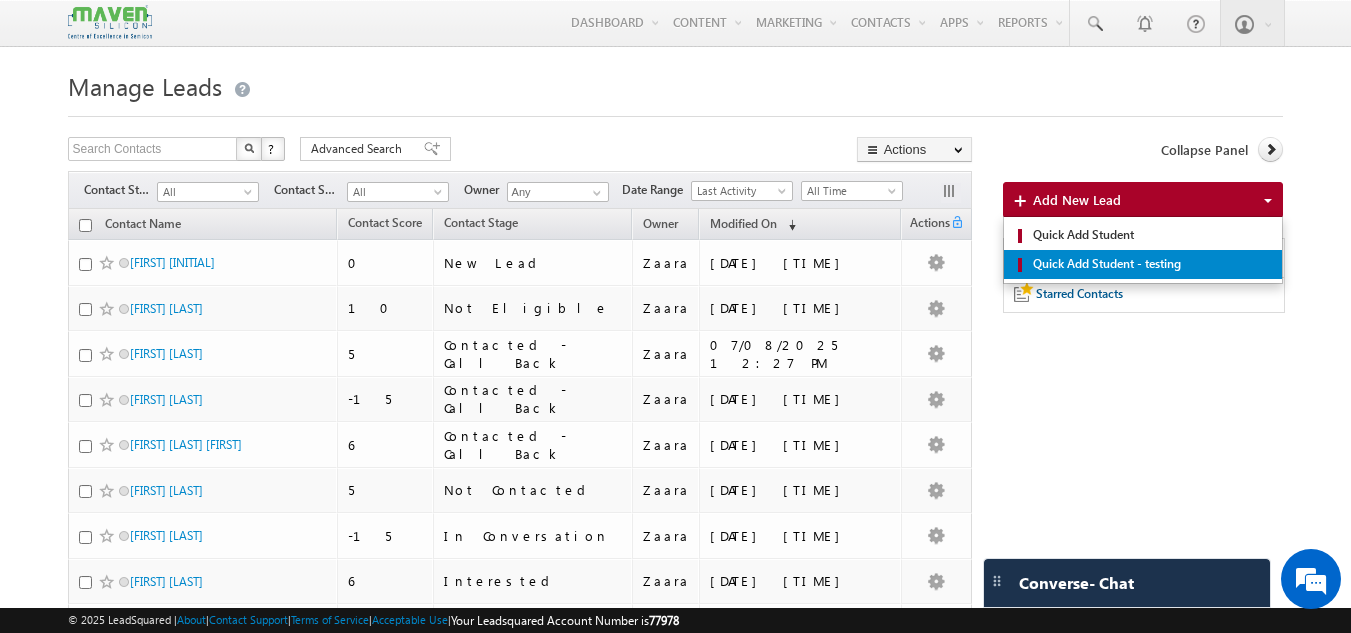 click on "Quick Add Student - testing" at bounding box center (1151, 264) 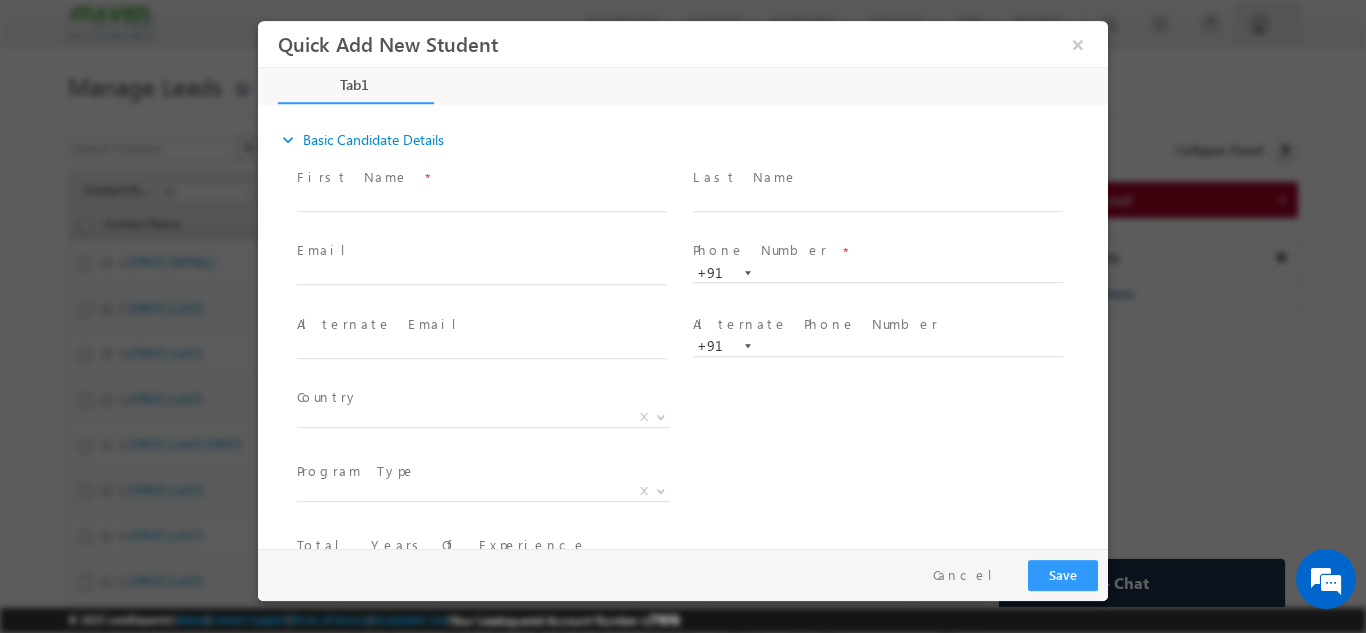 scroll, scrollTop: 0, scrollLeft: 0, axis: both 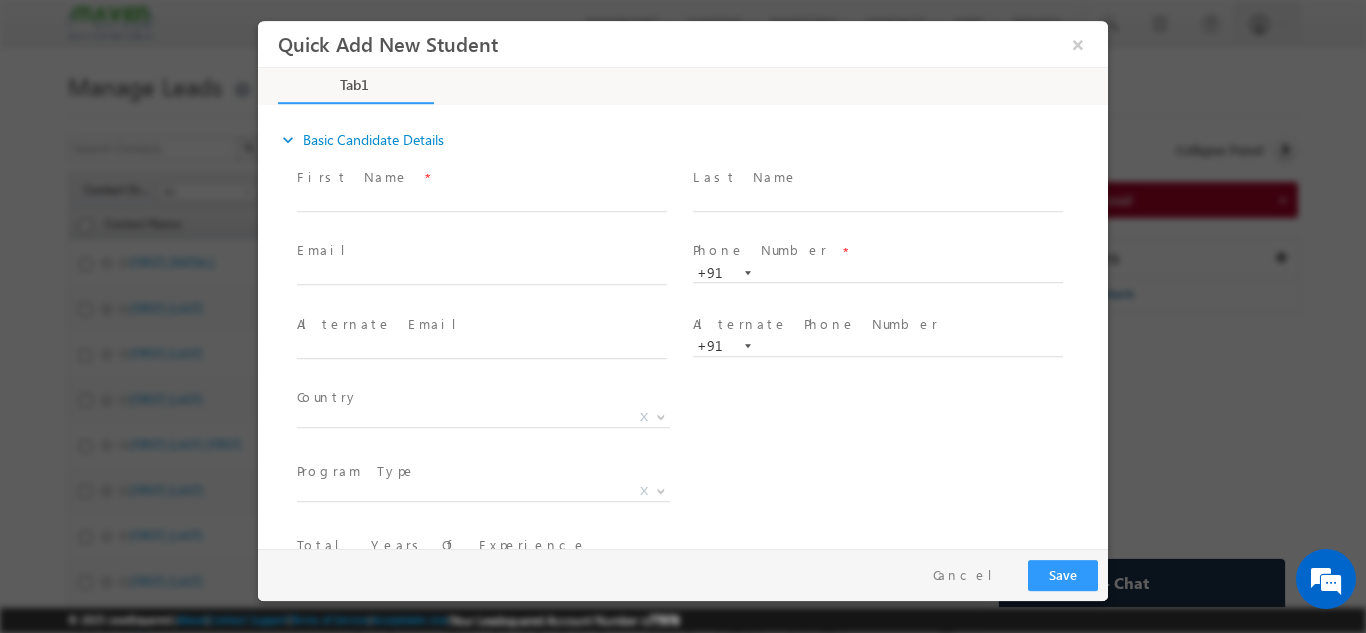 click at bounding box center (877, 221) 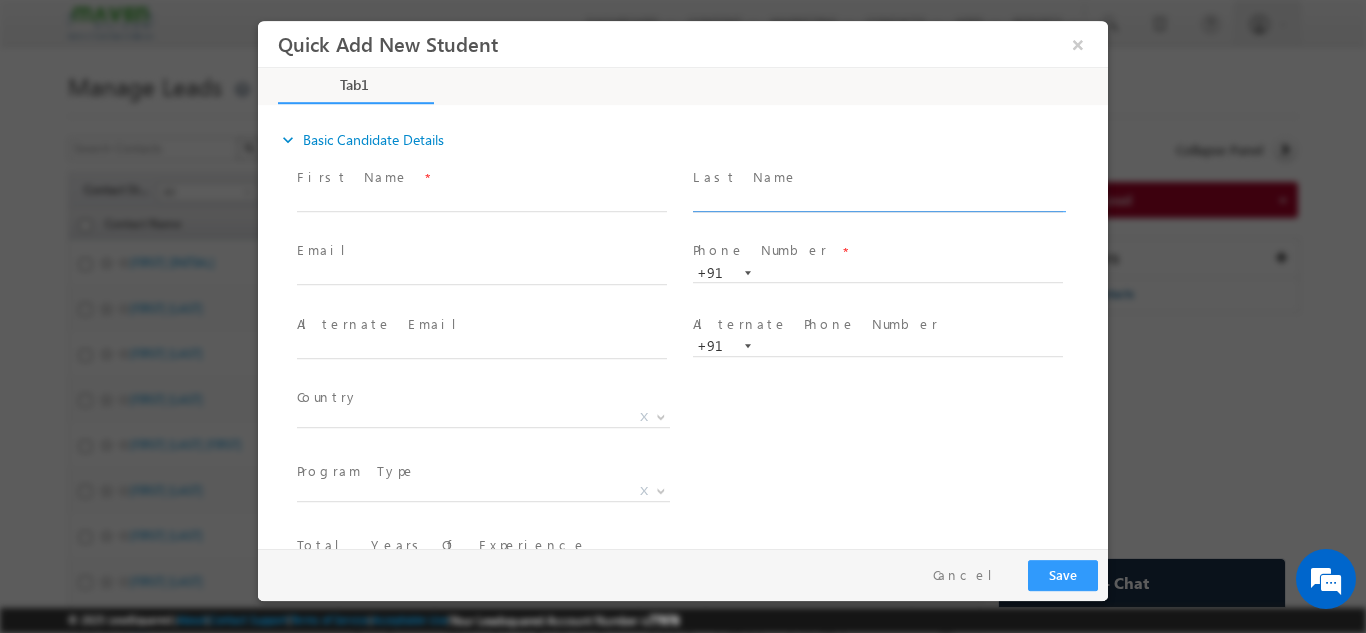 click at bounding box center (878, 201) 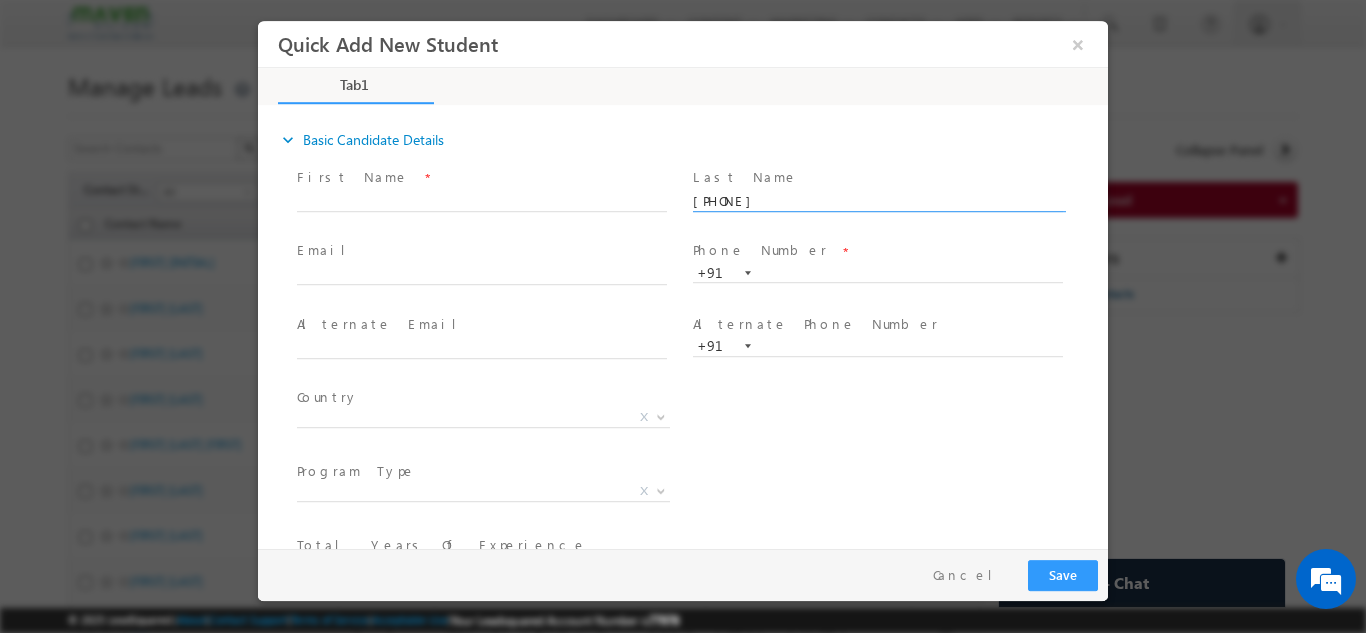 type on "8500372436" 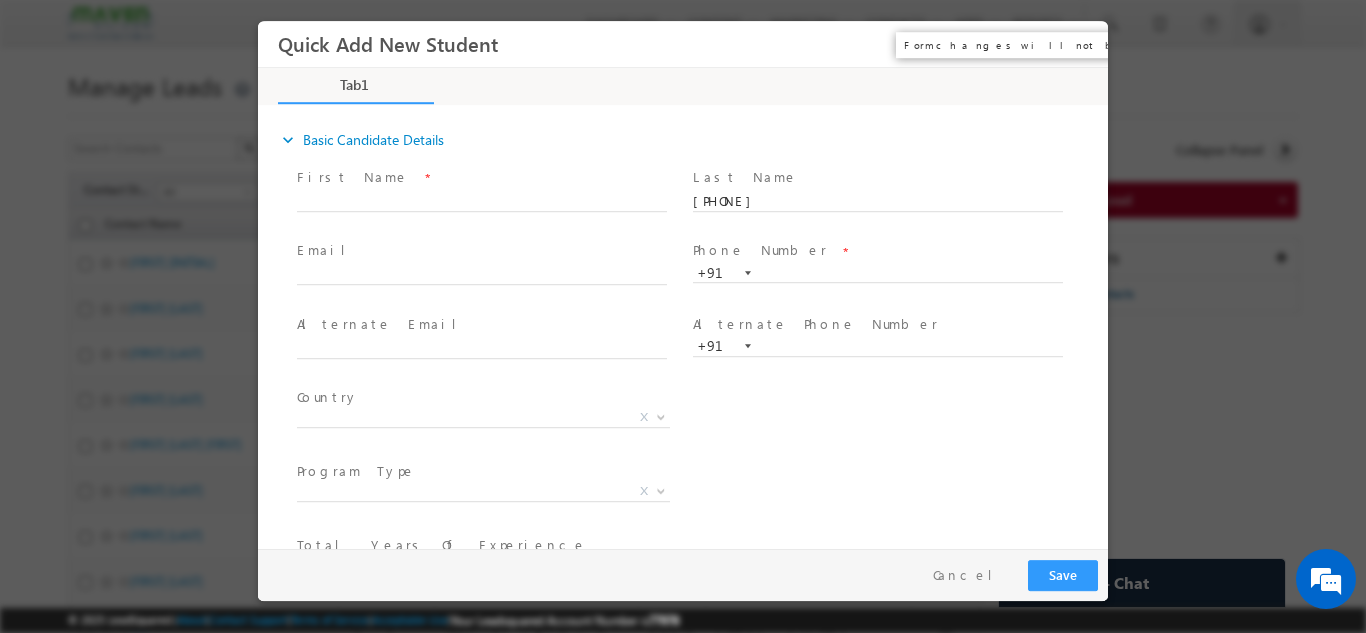 click on "×" at bounding box center [1078, 43] 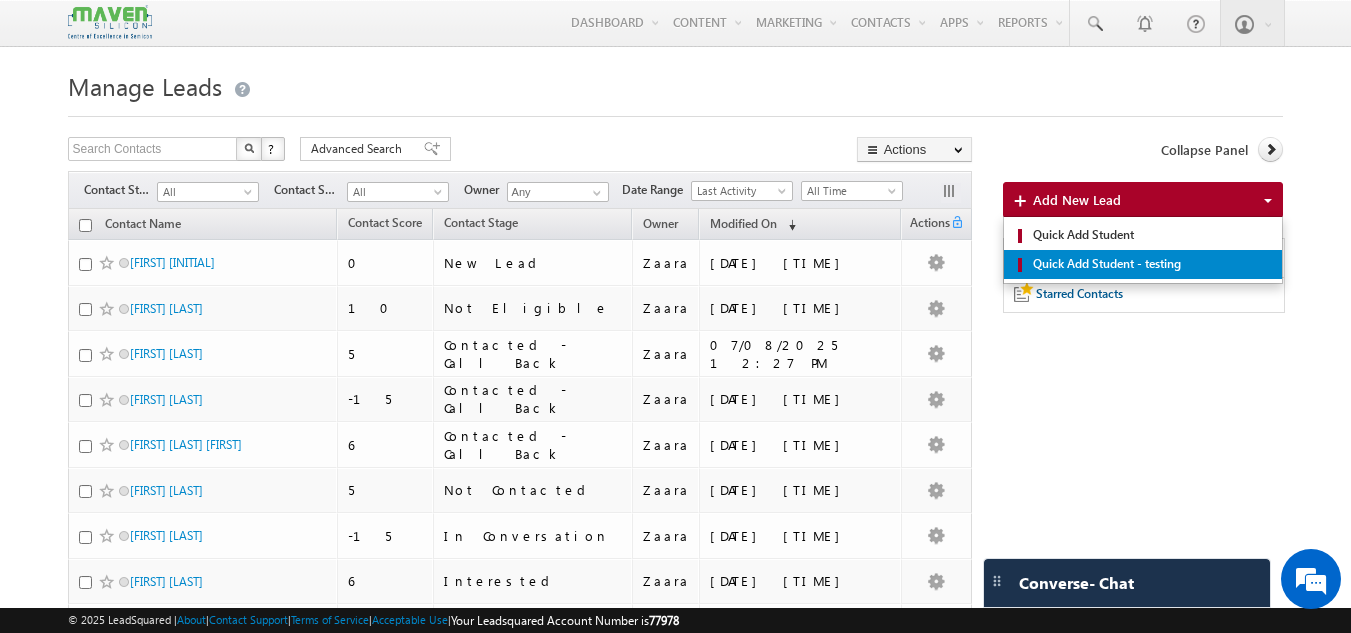 click on "Quick Add Student - testing" at bounding box center [1143, 264] 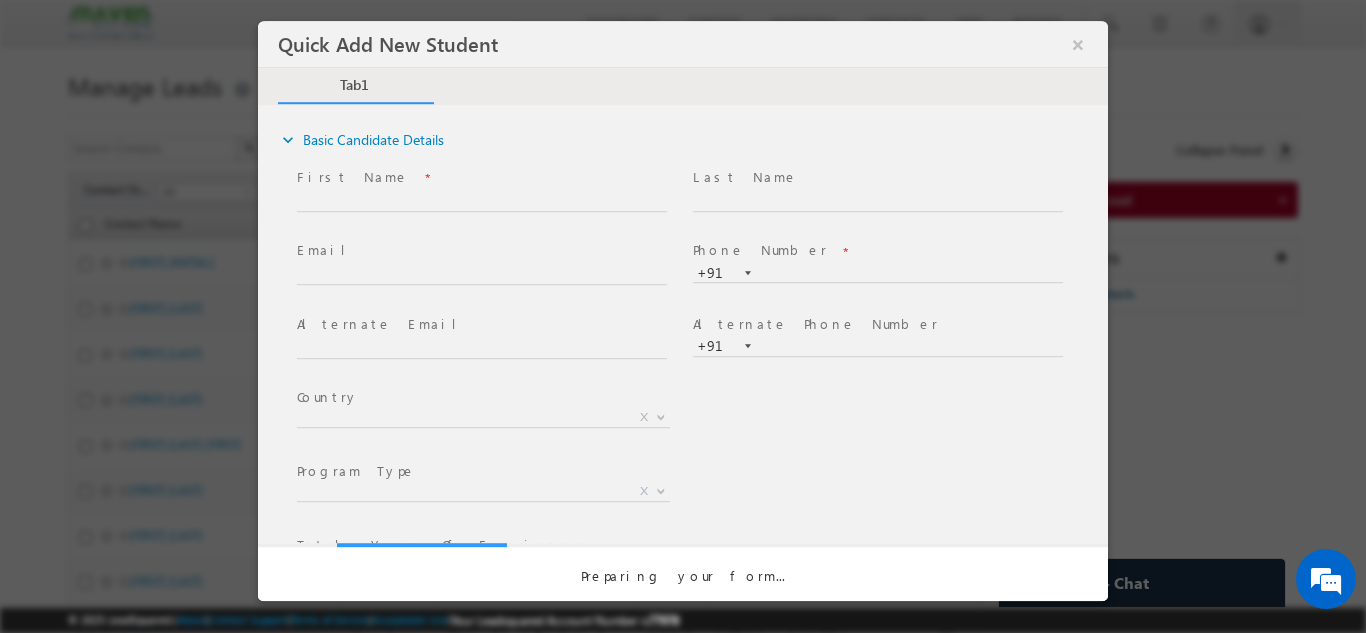 scroll, scrollTop: 0, scrollLeft: 0, axis: both 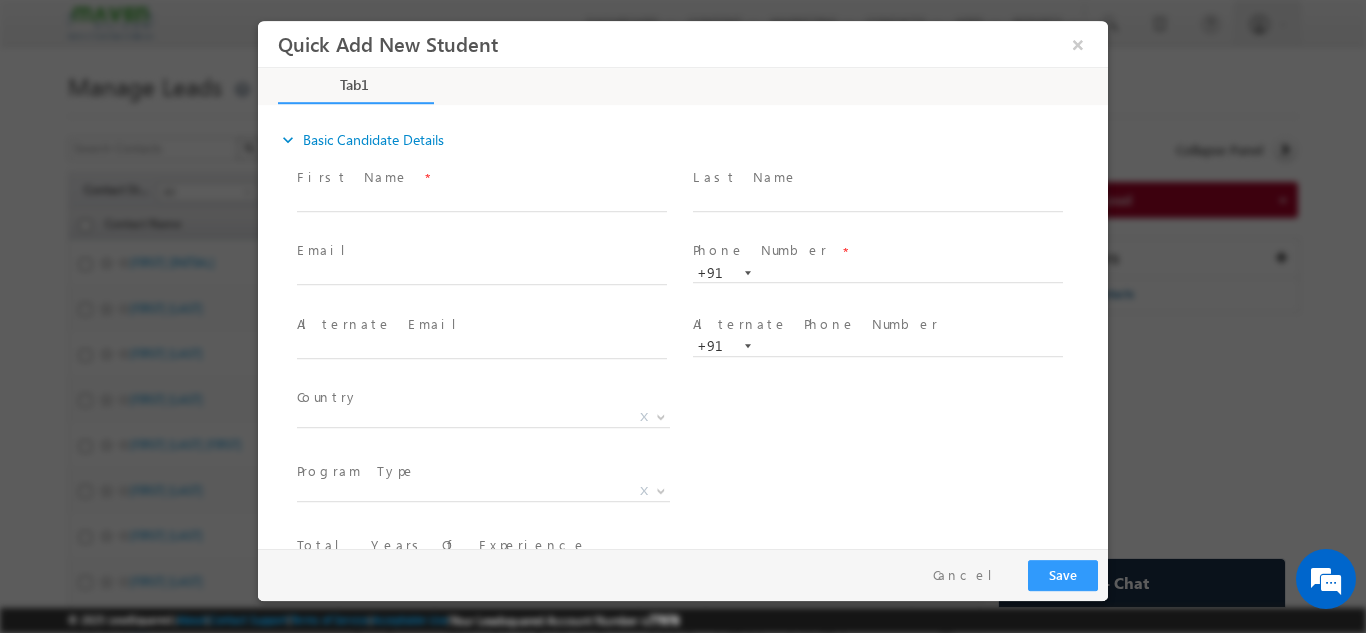 click at bounding box center (484, 283) 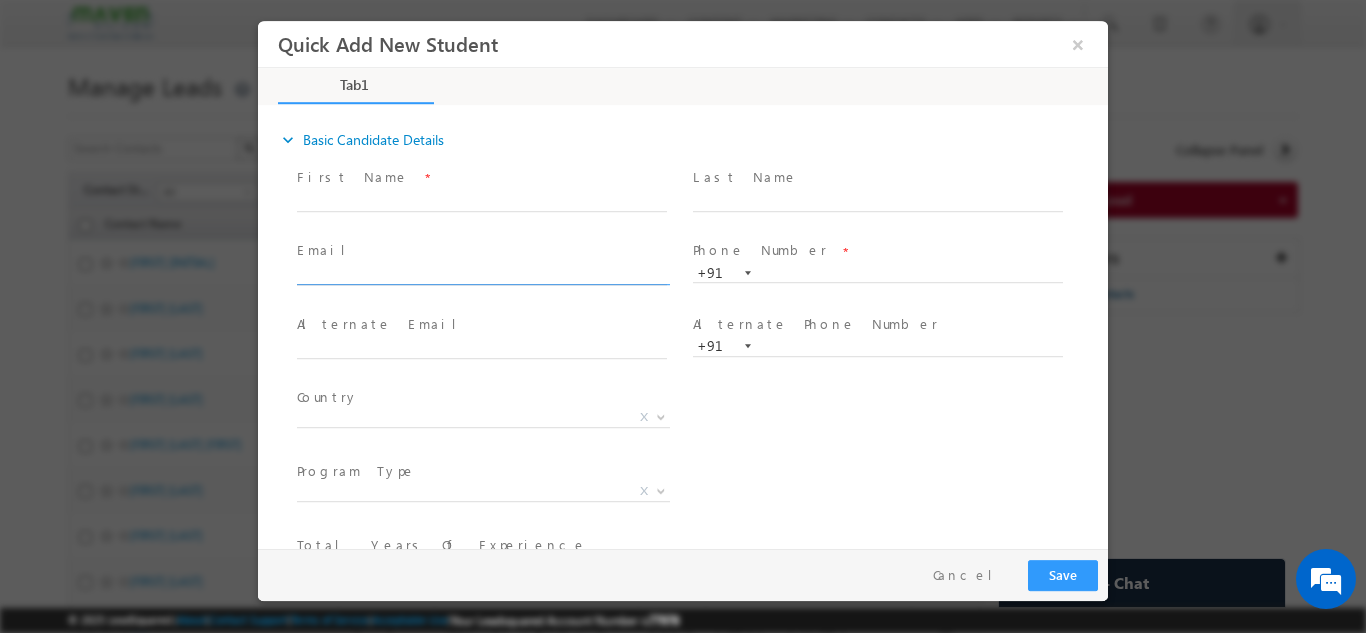 click 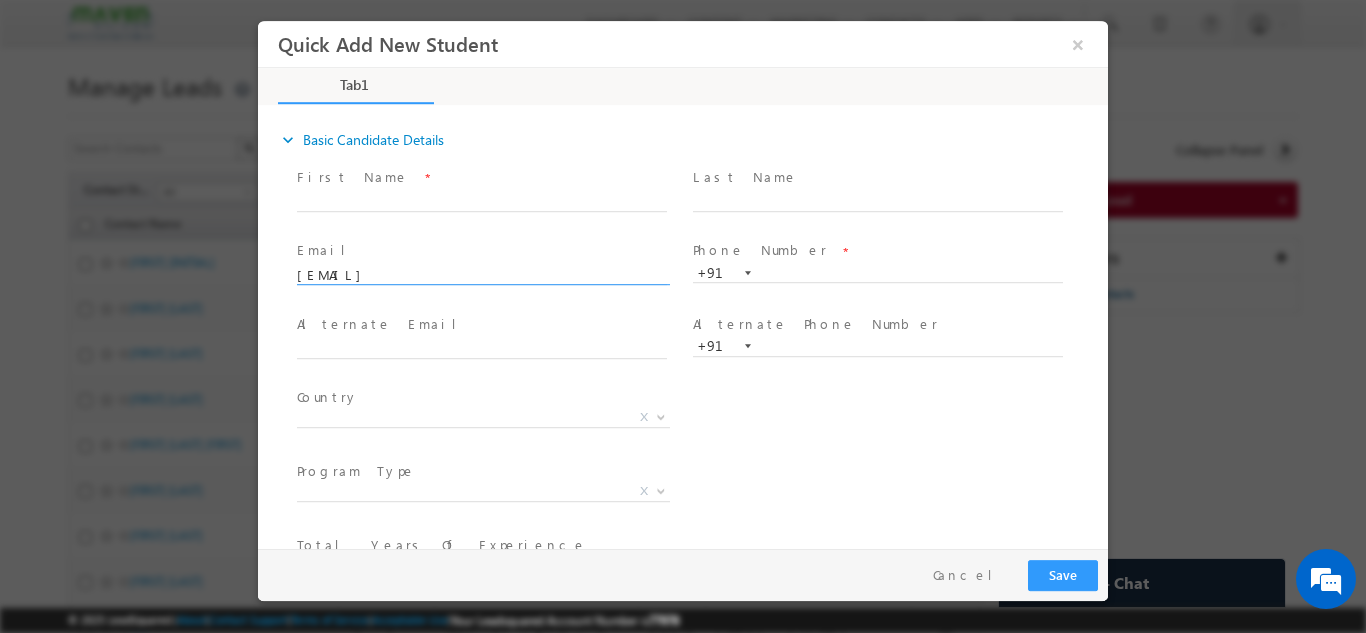 type on "kadintikranthi@gmail.com" 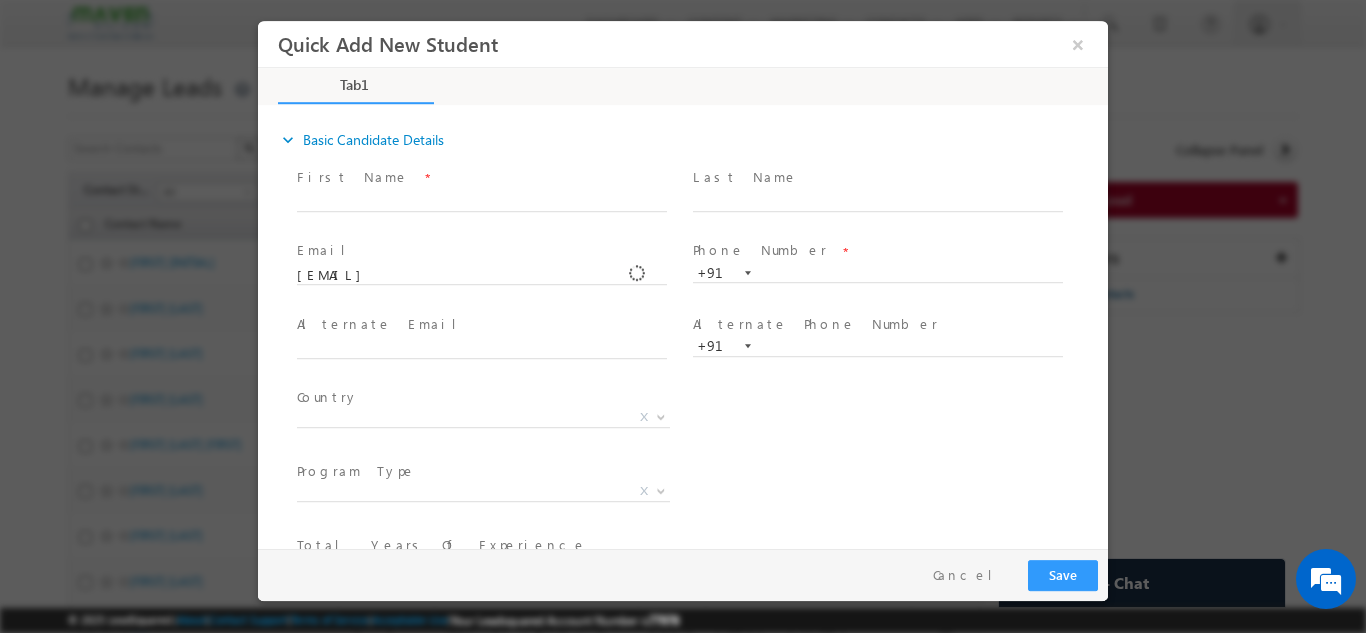 click at bounding box center (481, 221) 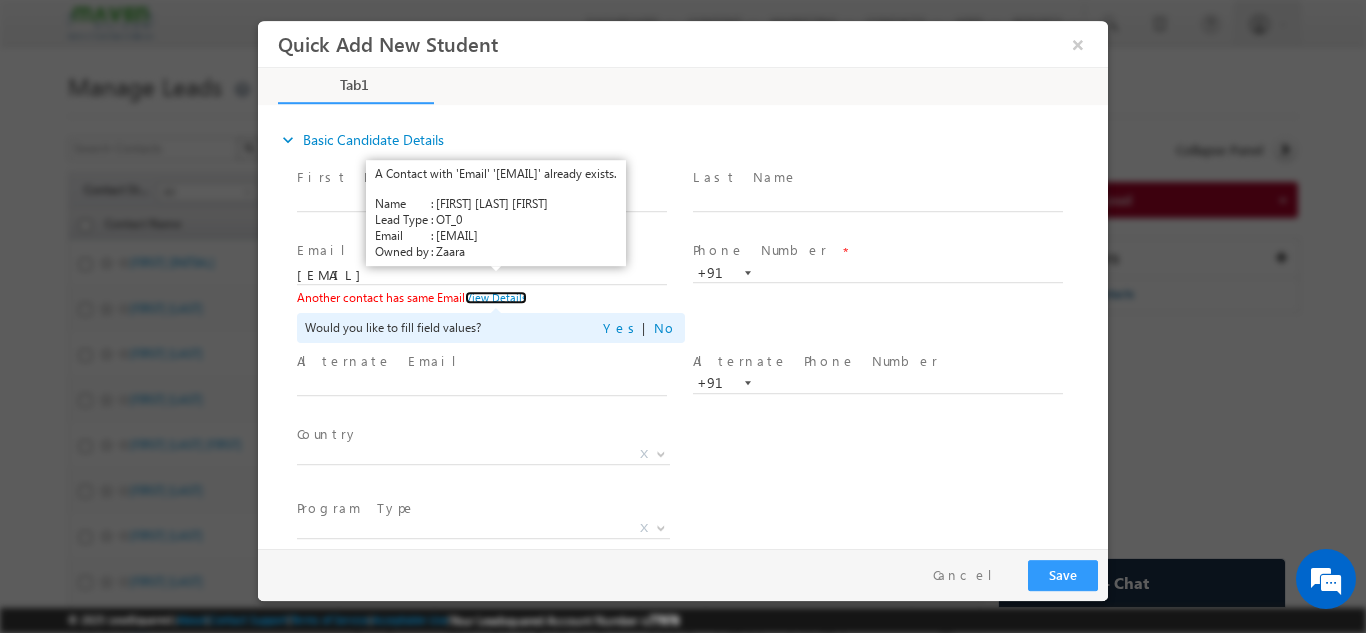 click on "View Details" at bounding box center (496, 296) 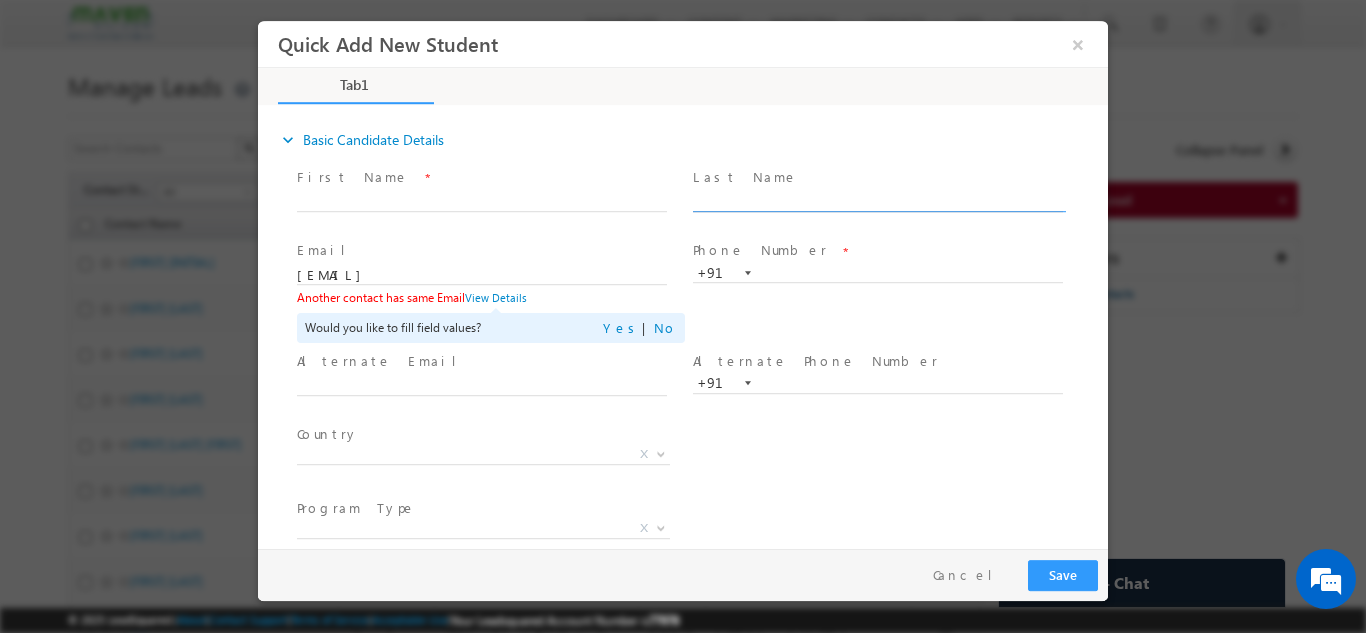 click at bounding box center (878, 201) 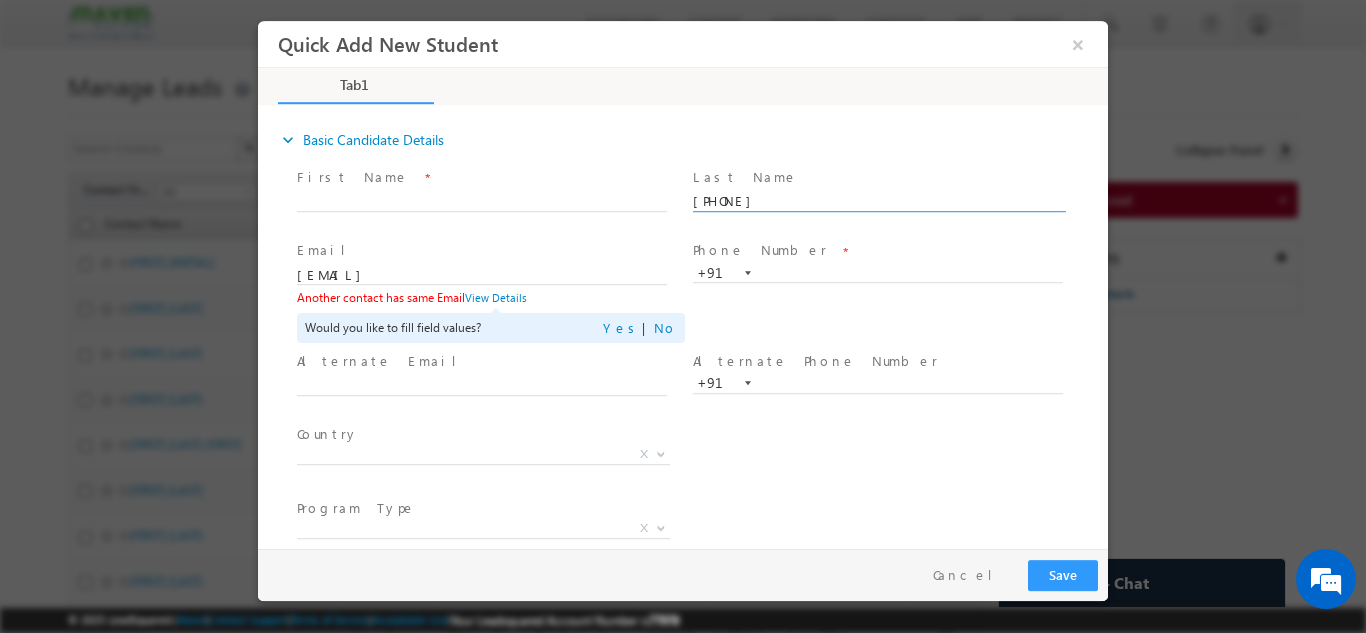 type on "98409 75245" 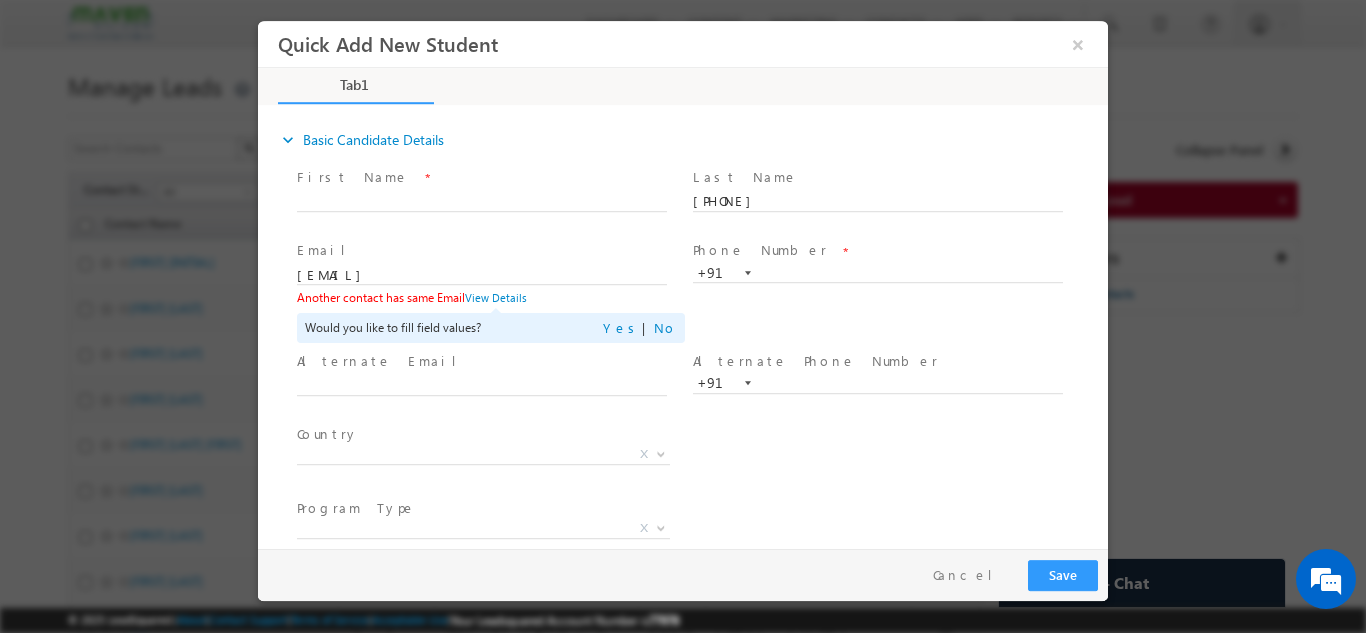 click at bounding box center (877, 291) 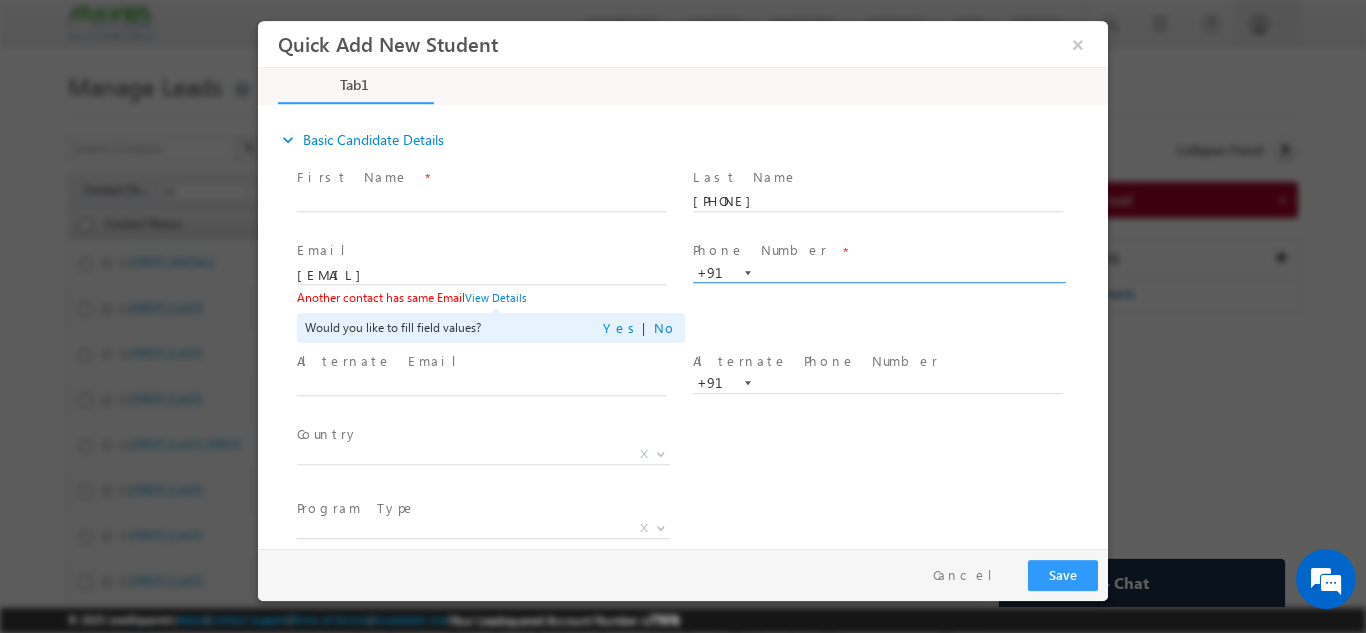 click at bounding box center [878, 273] 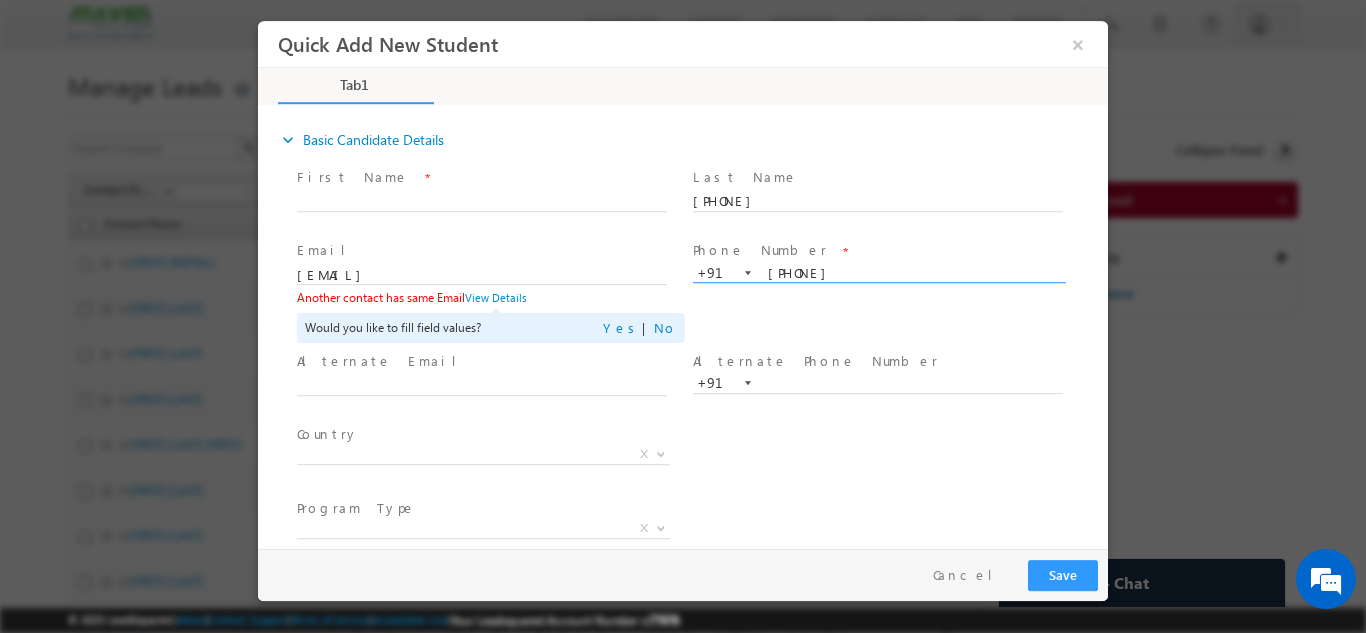 type on "9840975245" 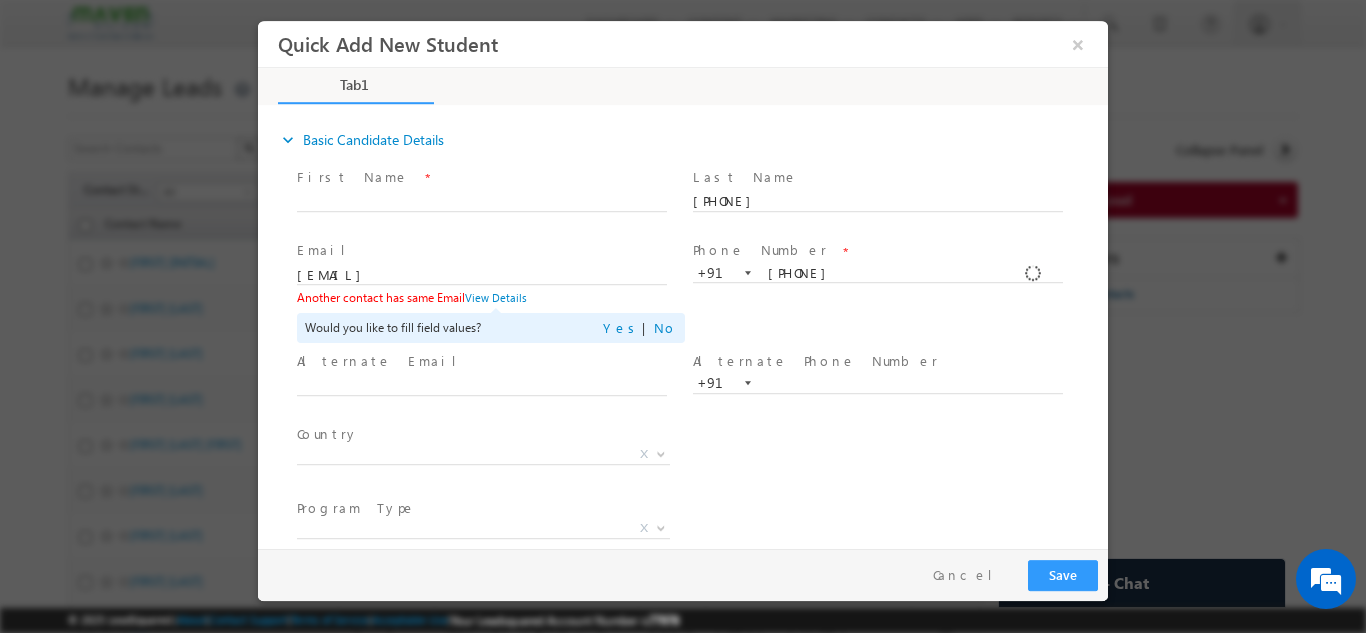 click at bounding box center [877, 221] 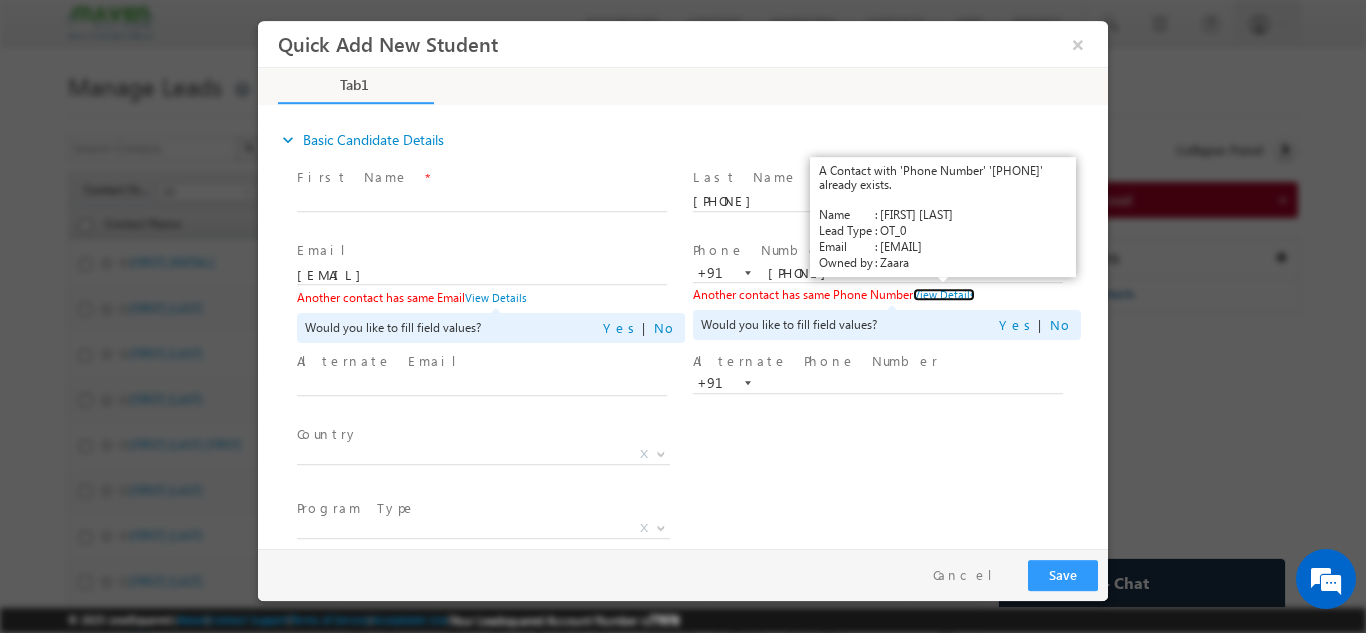 click on "View Details" at bounding box center (944, 293) 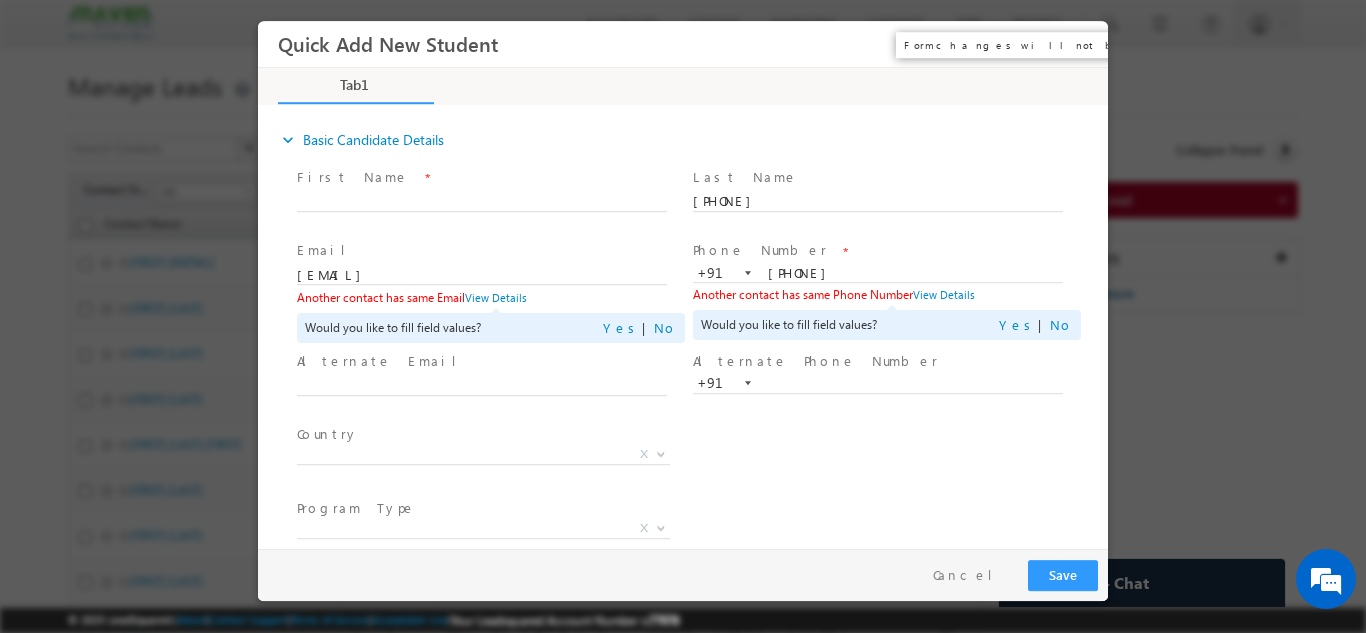 click on "×" at bounding box center [1078, 43] 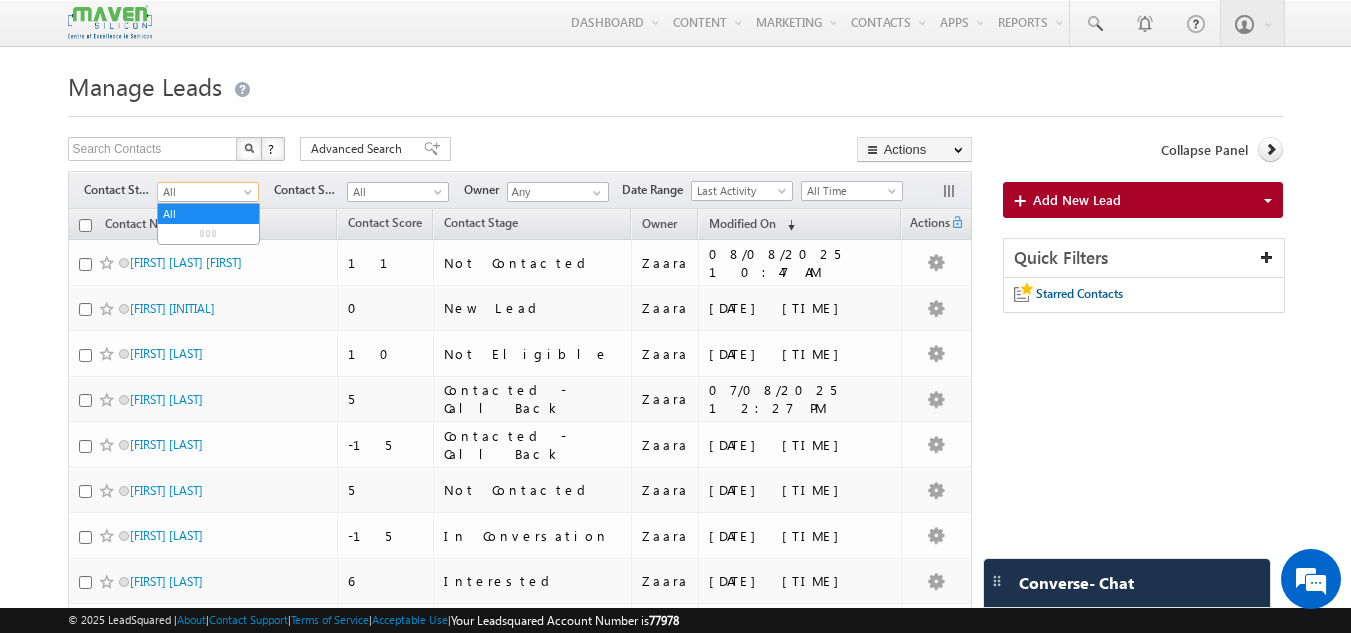 click on "All" at bounding box center (205, 192) 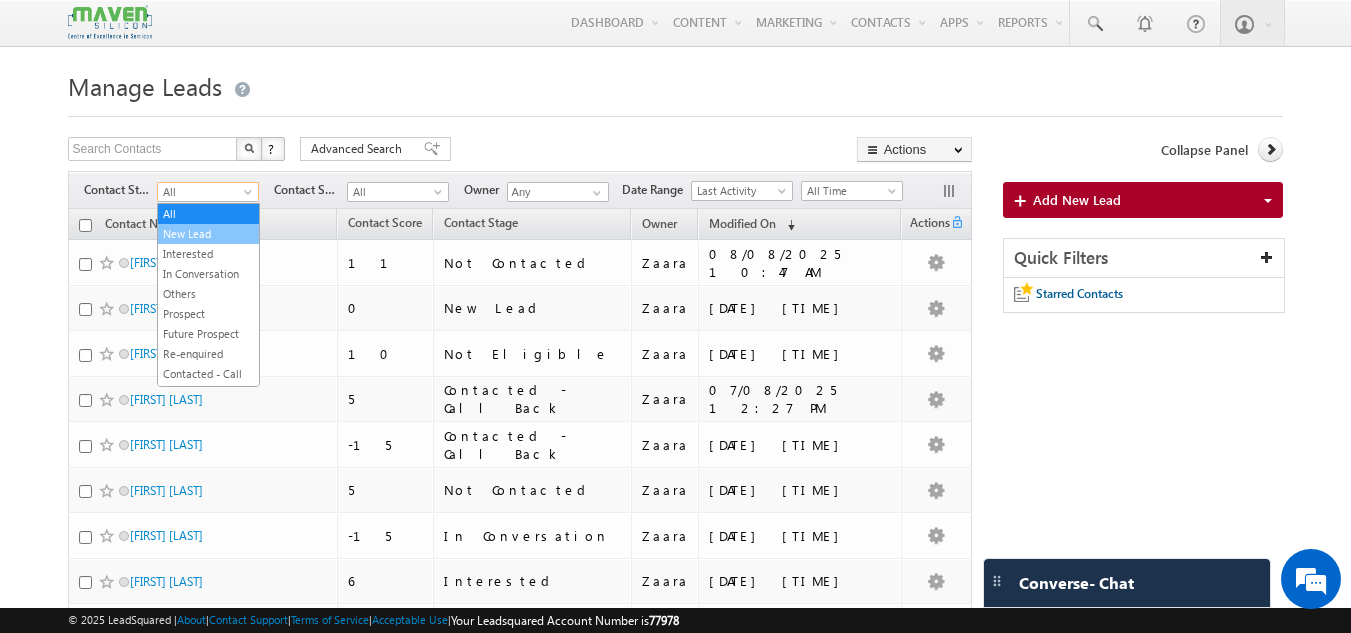 click on "New Lead" at bounding box center [208, 234] 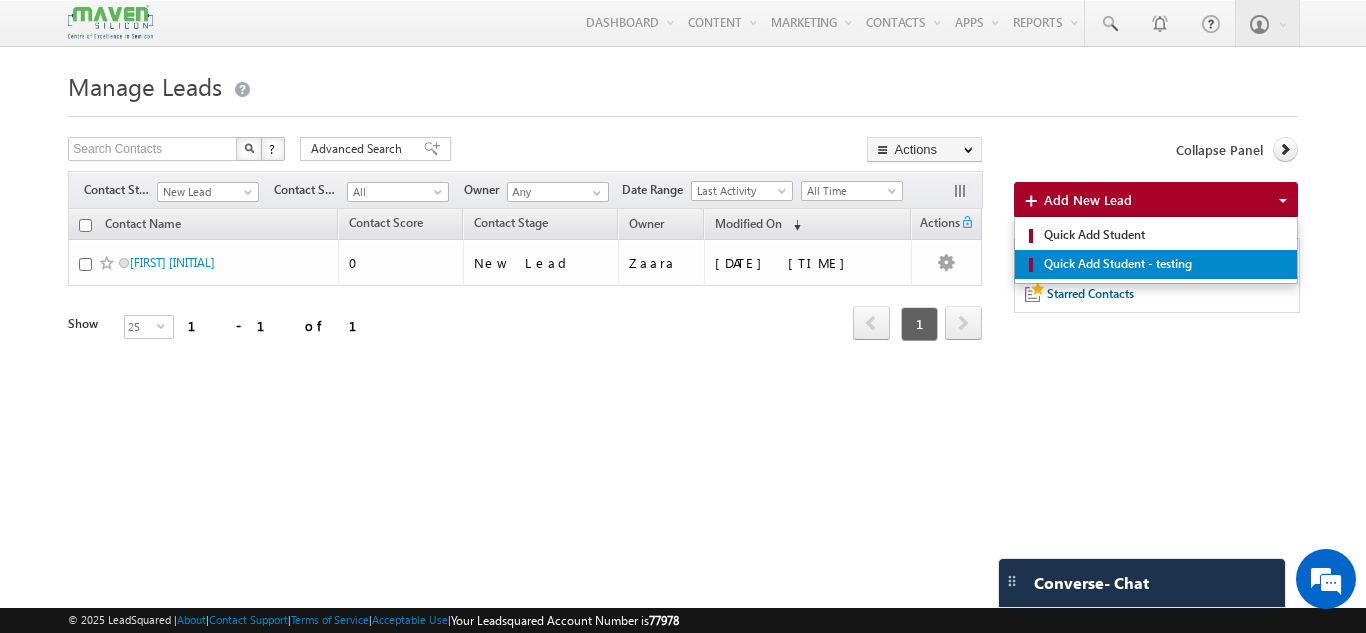 click on "Quick Add Student - testing" at bounding box center (1163, 264) 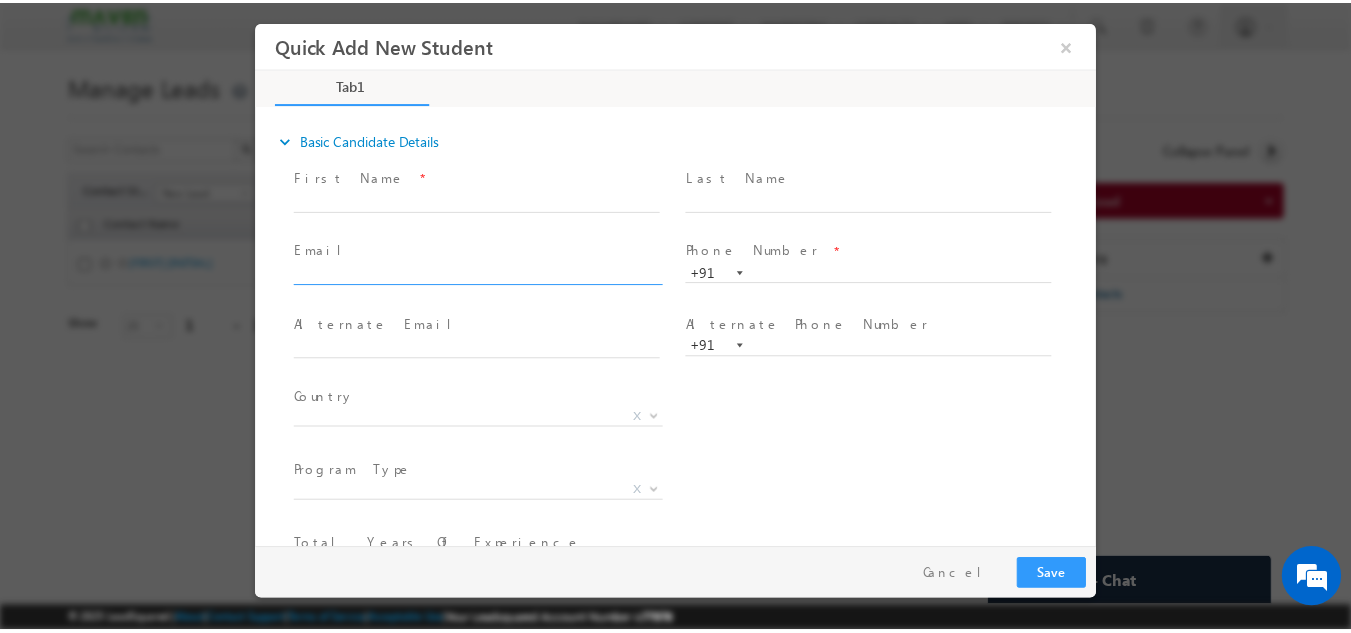 scroll, scrollTop: 0, scrollLeft: 0, axis: both 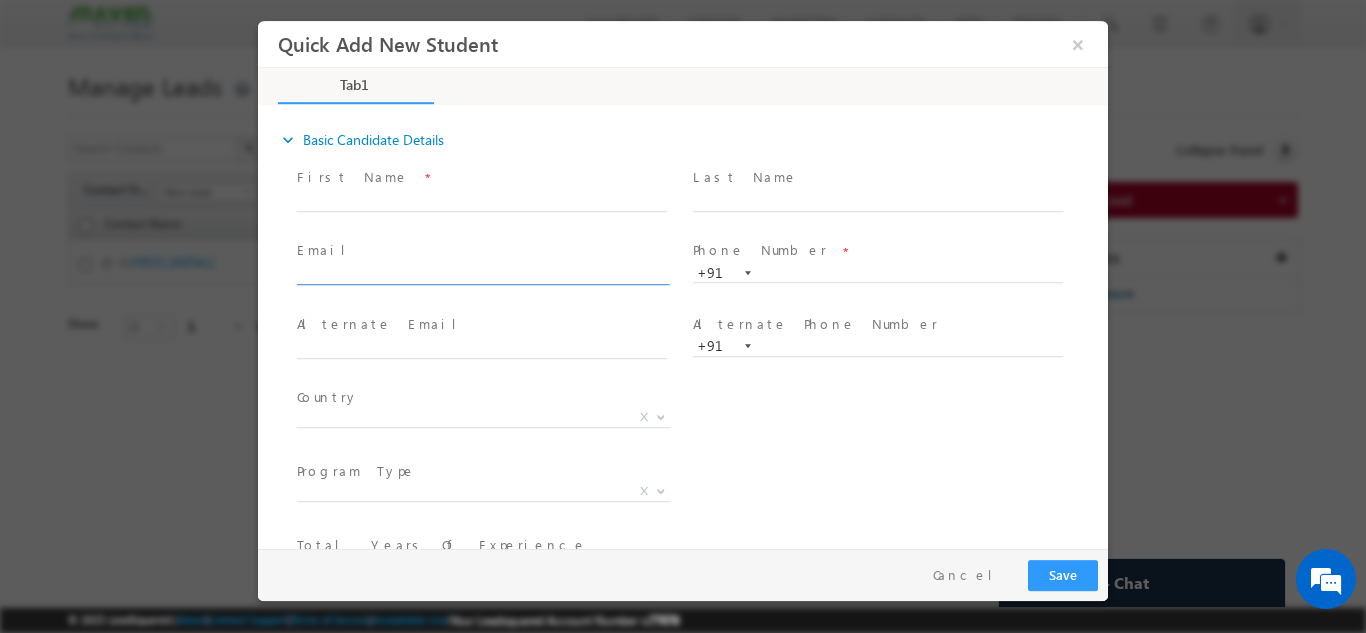 click 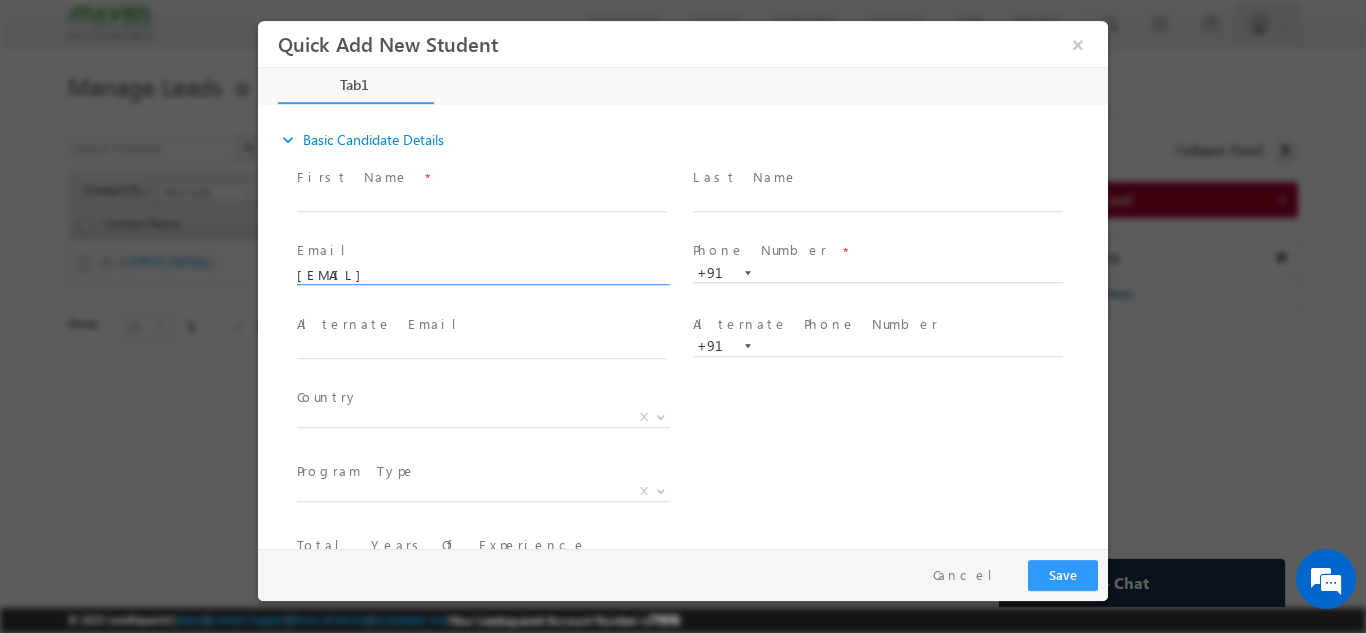 type on "[EMAIL]" 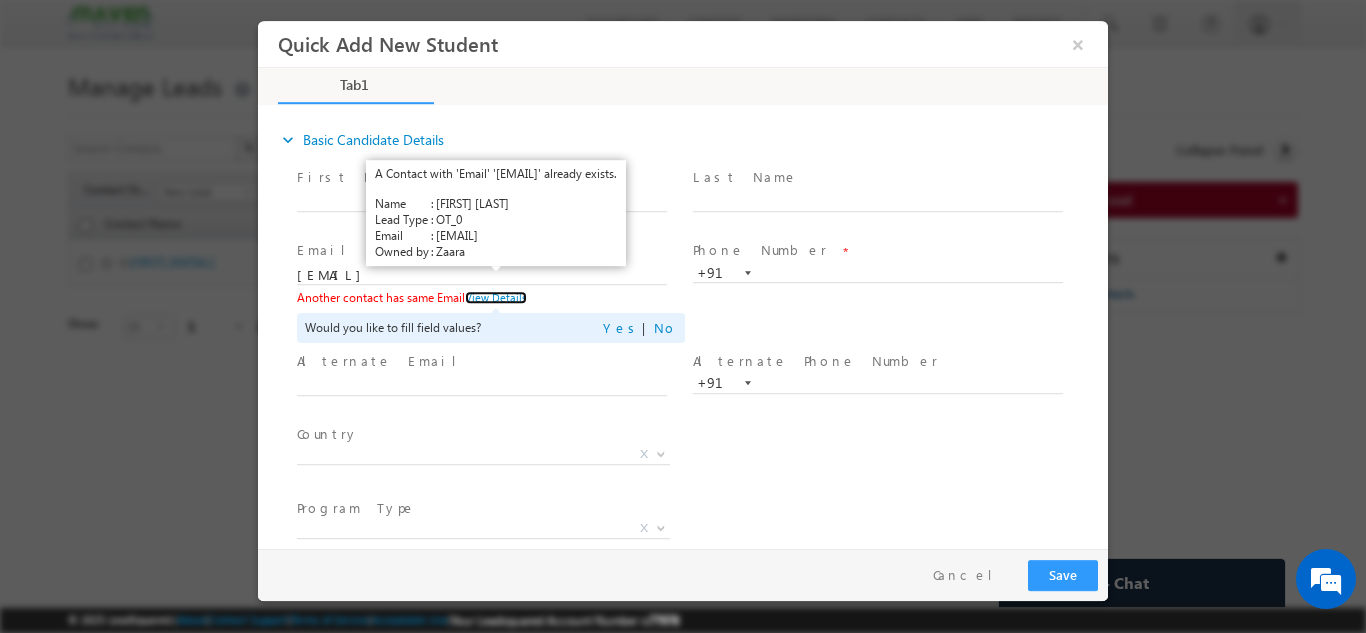 click on "View Details" at bounding box center (496, 296) 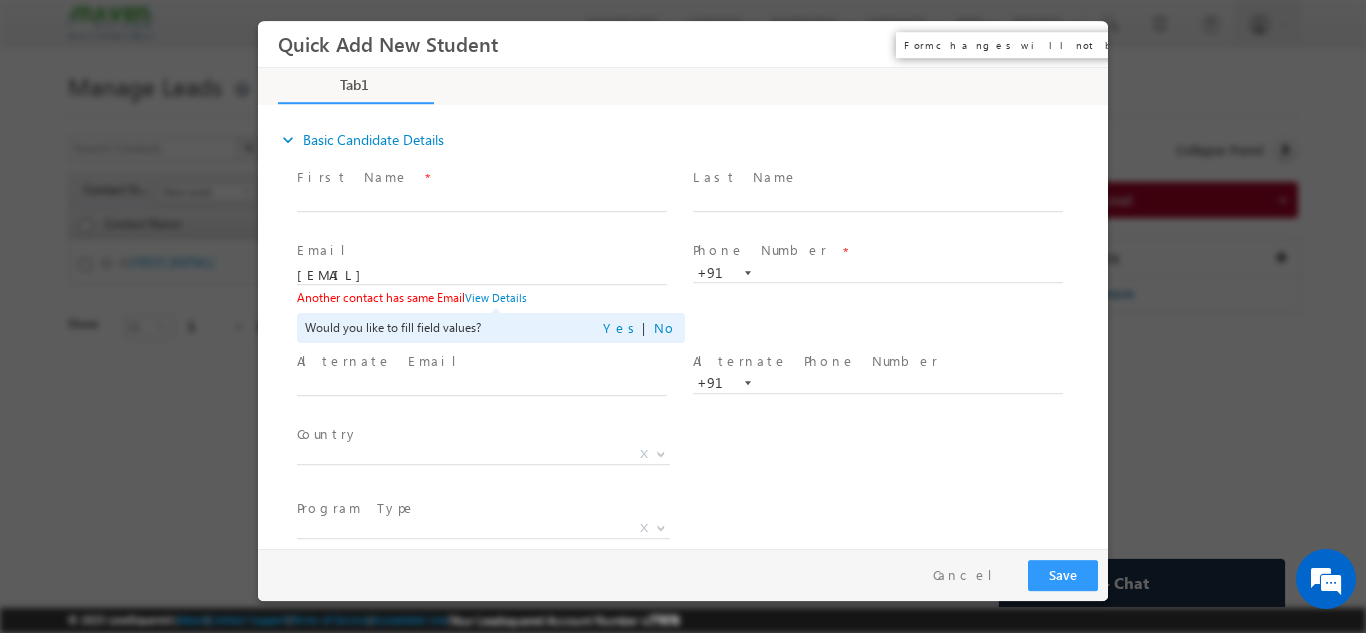 click on "×" at bounding box center (1078, 43) 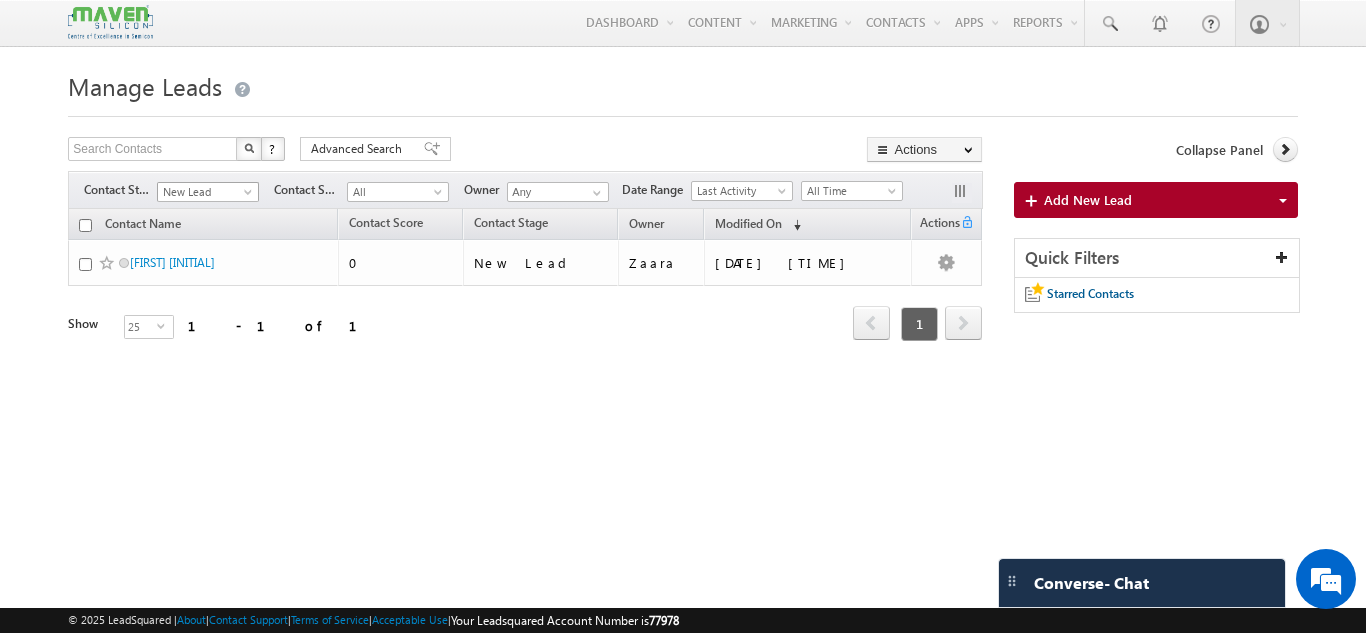 click on "New Lead" at bounding box center (205, 192) 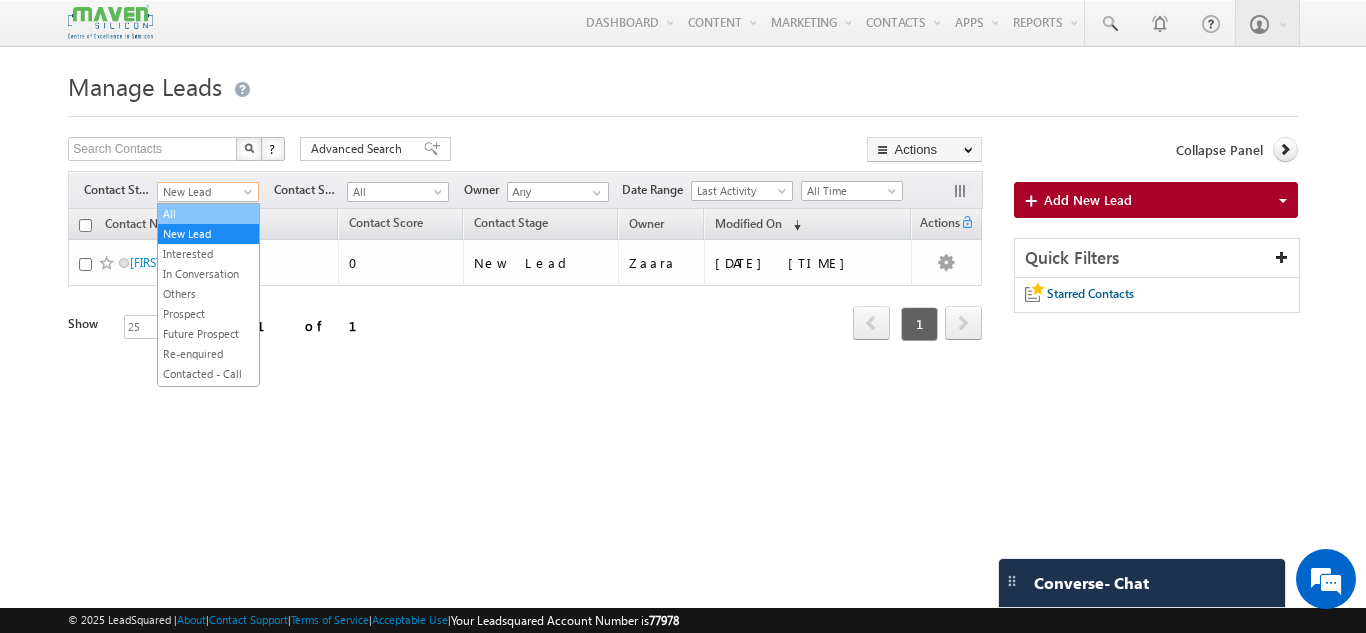 click on "All" at bounding box center [208, 214] 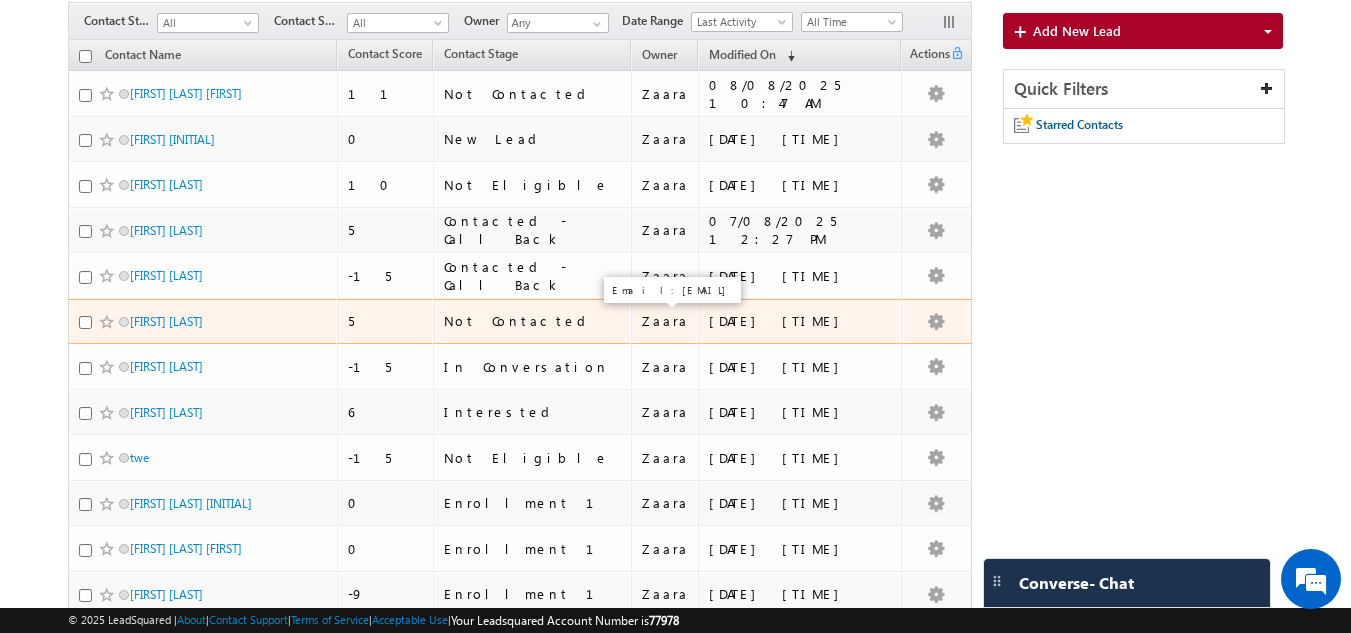 scroll, scrollTop: 200, scrollLeft: 0, axis: vertical 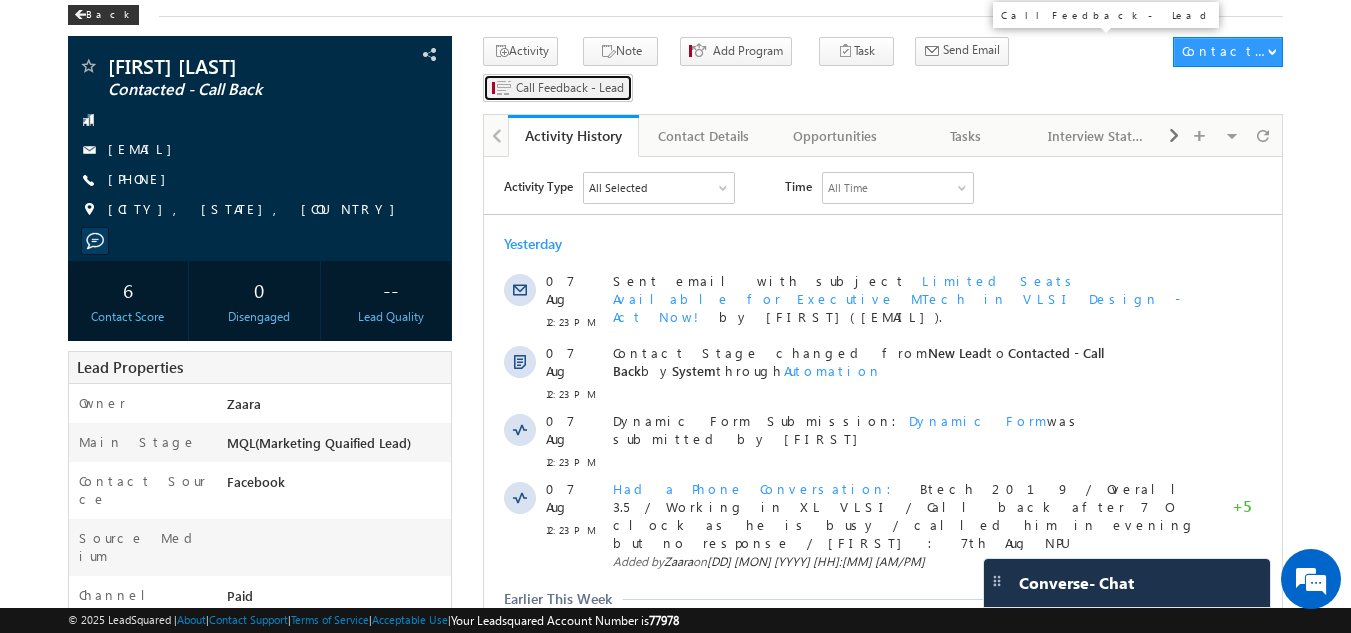 click on "Call Feedback - Lead" at bounding box center [570, 88] 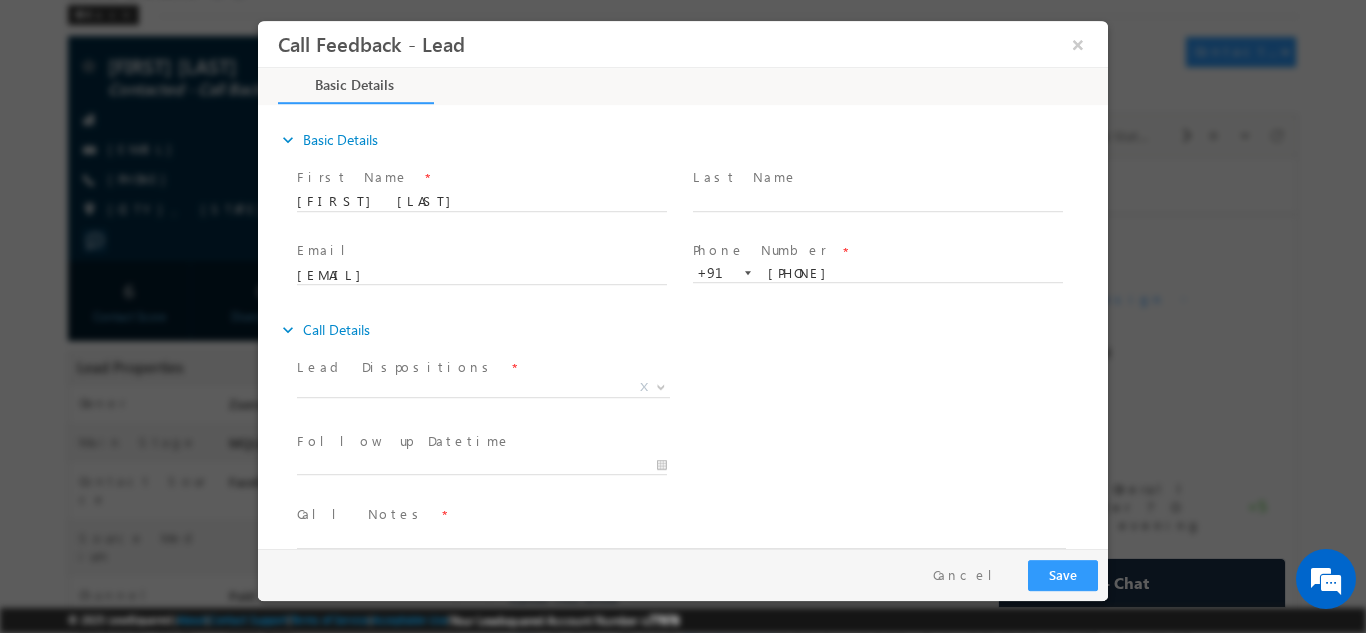 scroll, scrollTop: 0, scrollLeft: 0, axis: both 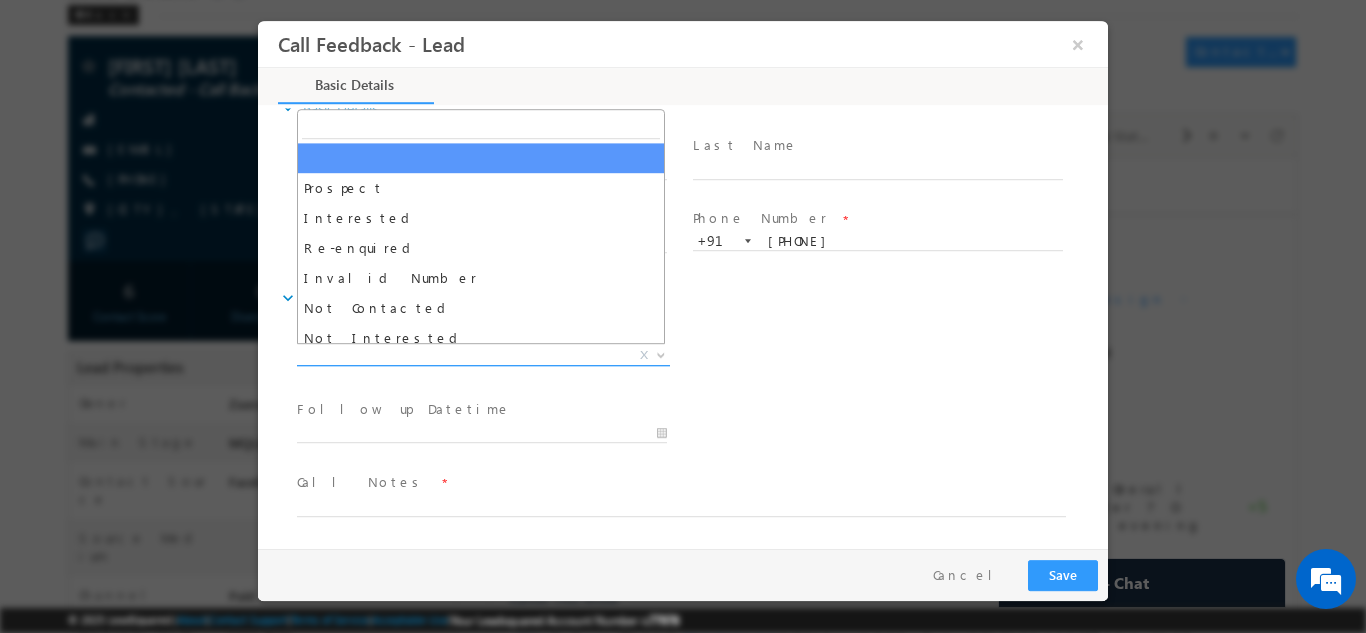 click on "Prospect
Interested
Re-enquired
Invalid Number
Not Contacted
Not Interested
In Conversation
Not Eligible
Contacted-Call back
Cold
Future Prospect
Others
X" at bounding box center (491, 358) 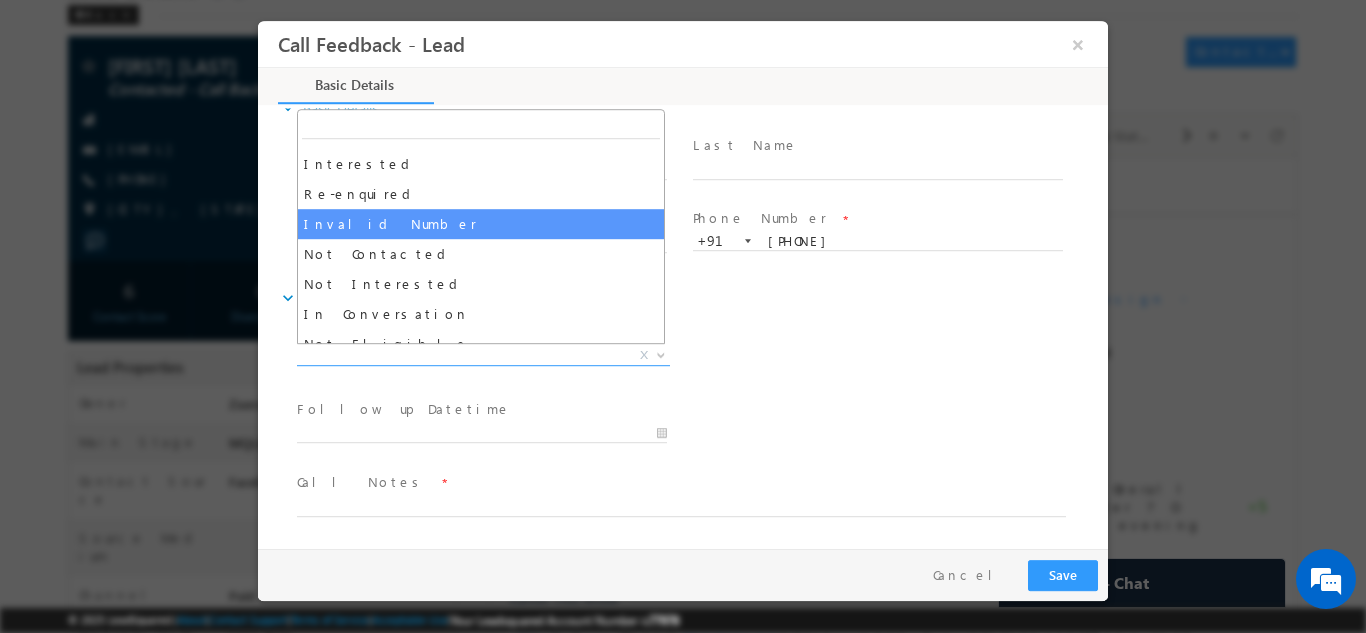 scroll, scrollTop: 100, scrollLeft: 0, axis: vertical 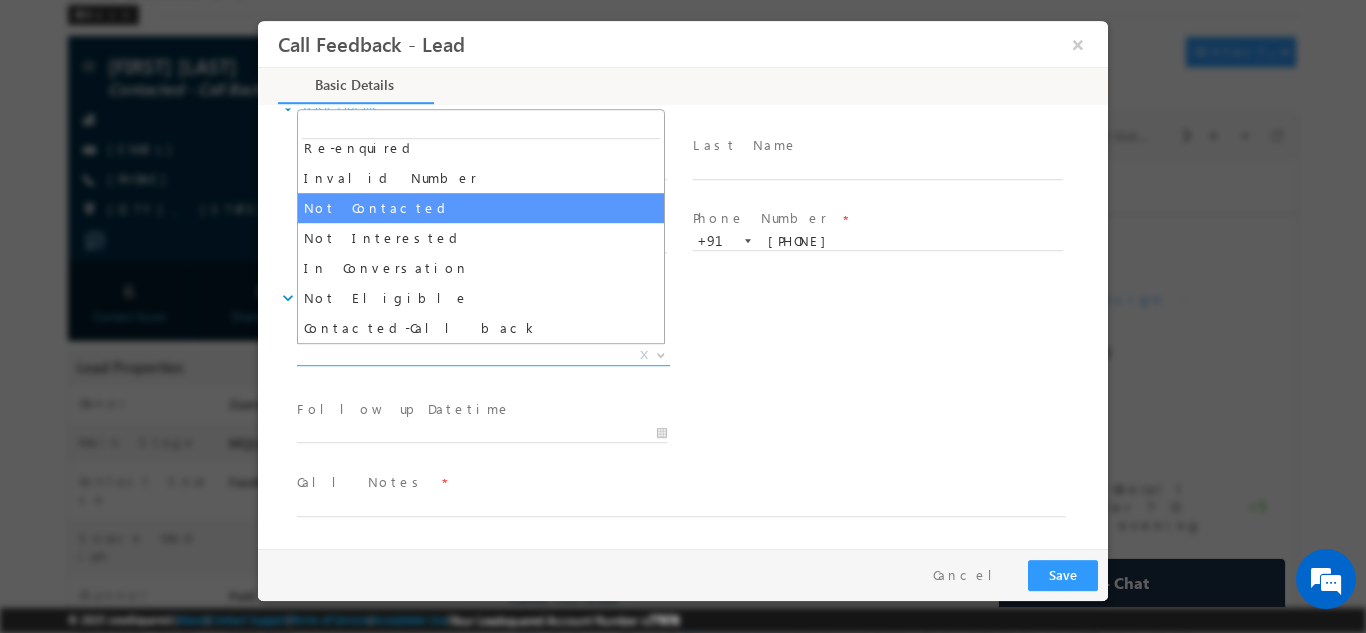 select on "Not Contacted" 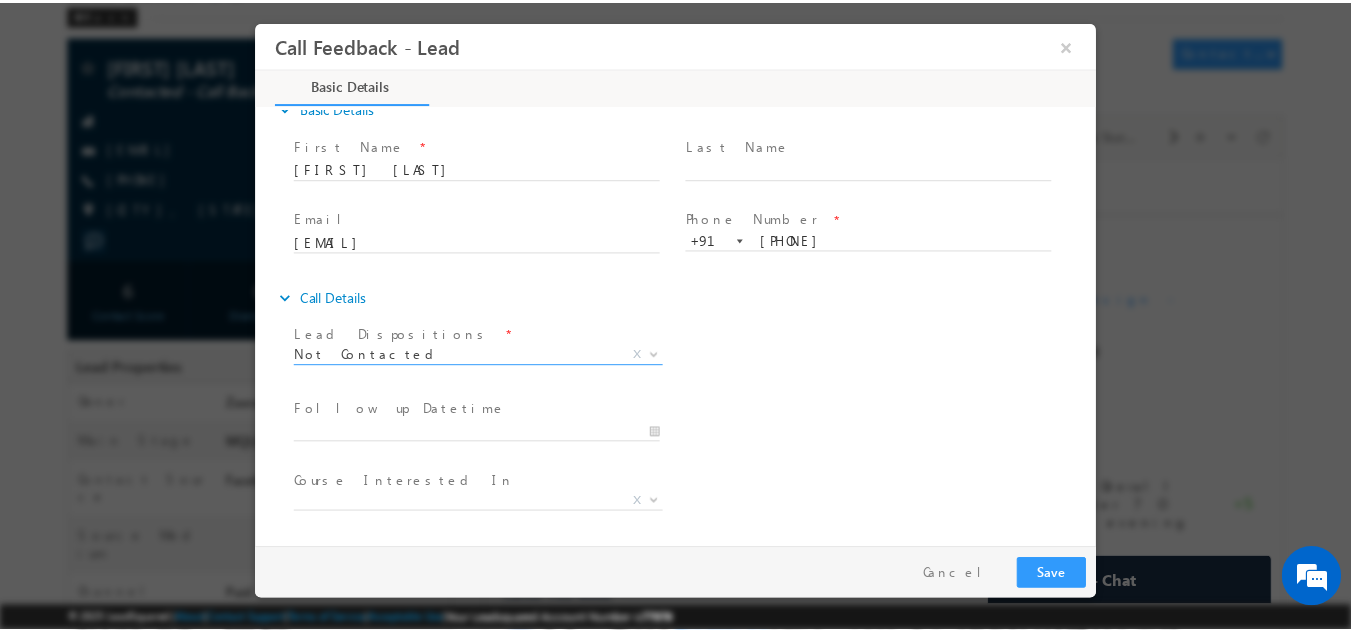 scroll, scrollTop: 106, scrollLeft: 0, axis: vertical 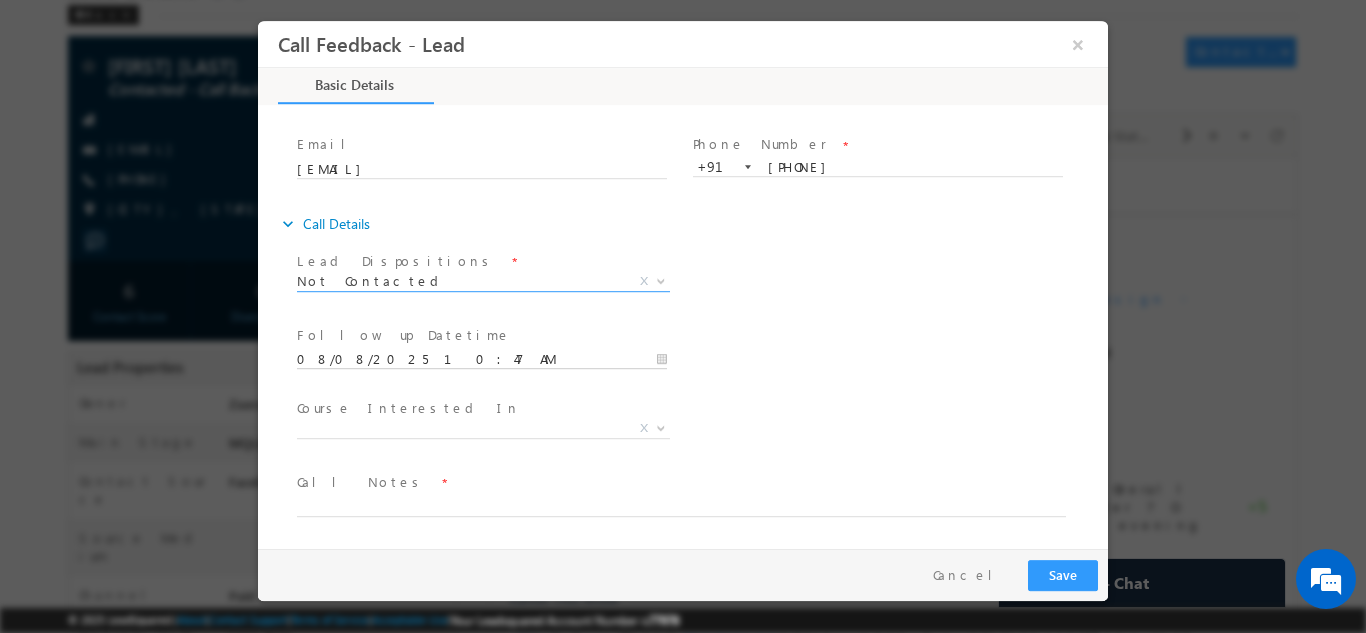 click on "08/08/2025 10:47 AM" at bounding box center (482, 359) 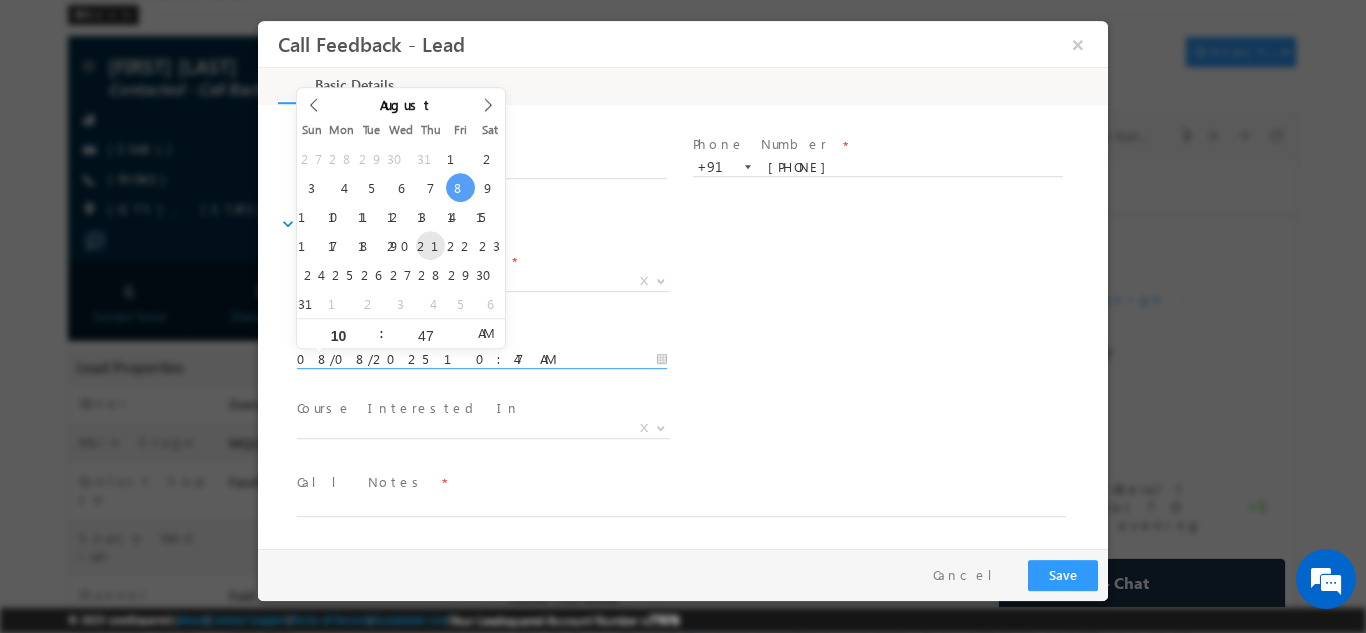 type on "21/08/2025 10:47 AM" 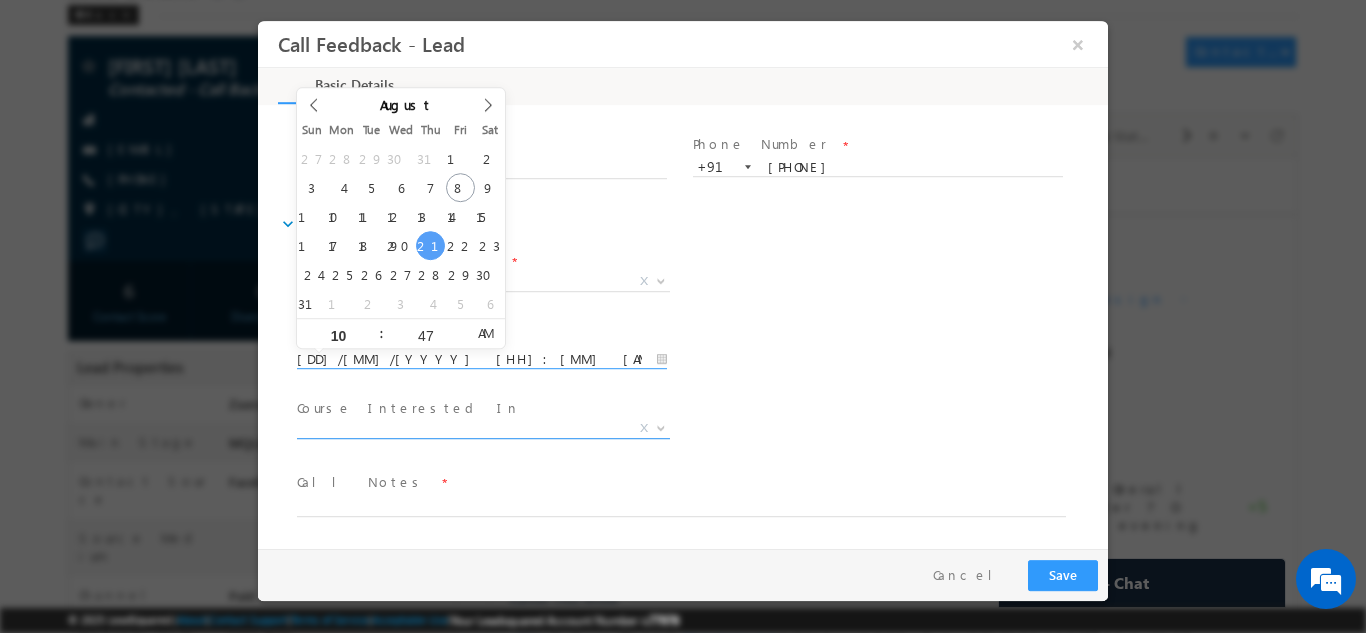 click on "X" at bounding box center [483, 432] 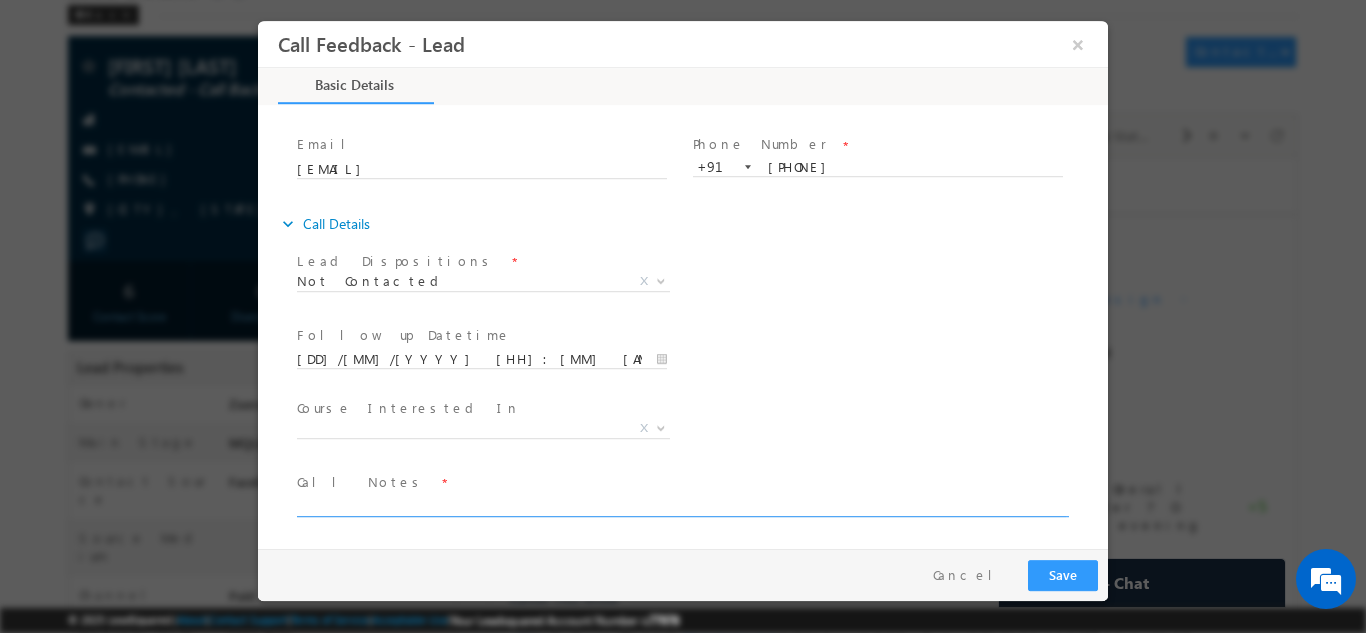 click at bounding box center (681, 504) 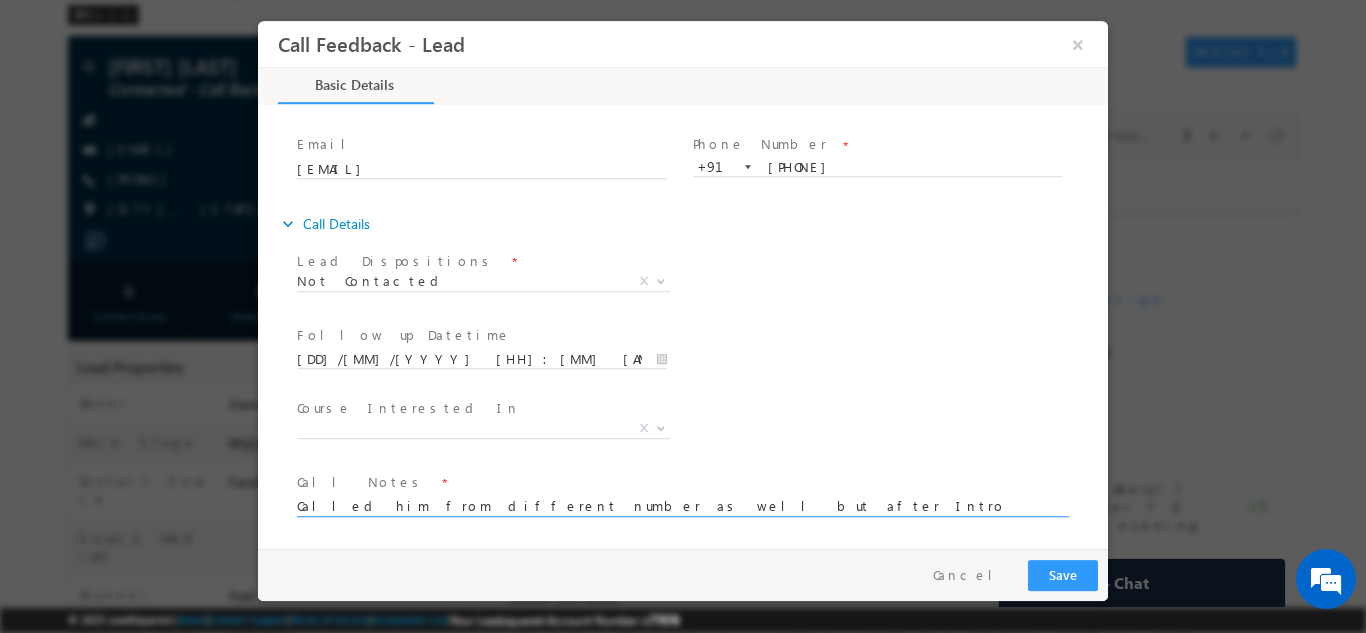 type on "Called him from different number as well but after Intro he is disconnected the call" 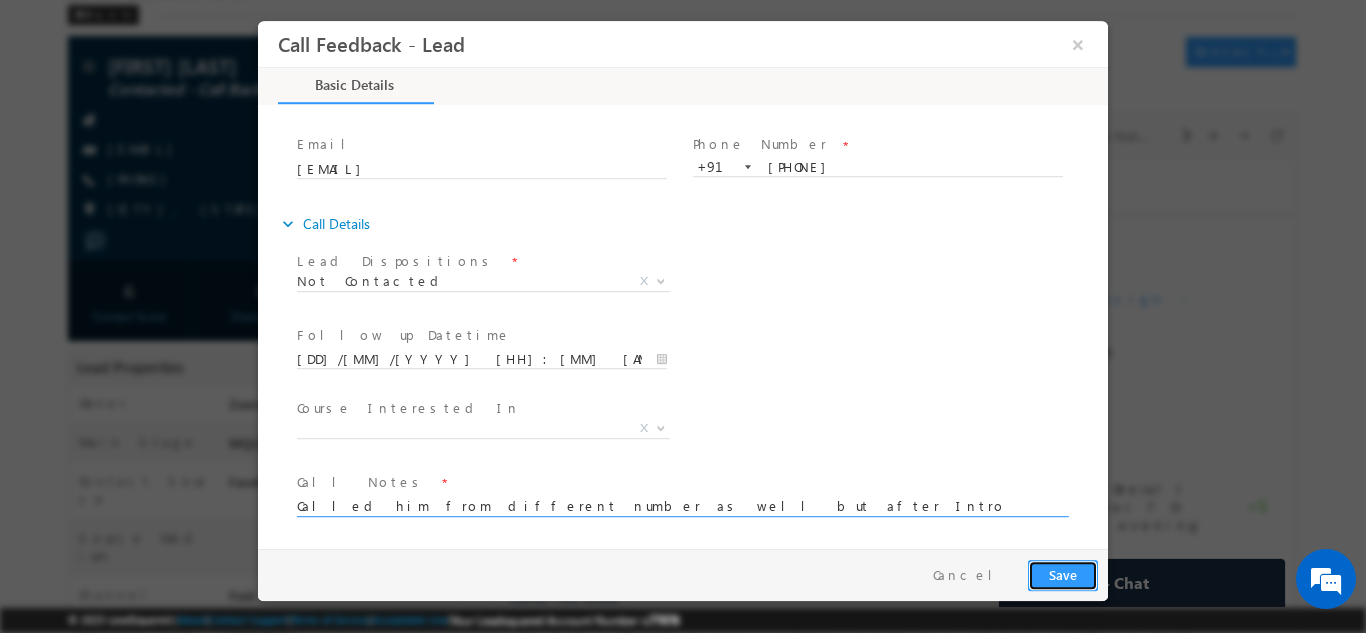 click on "Save" at bounding box center [1063, 574] 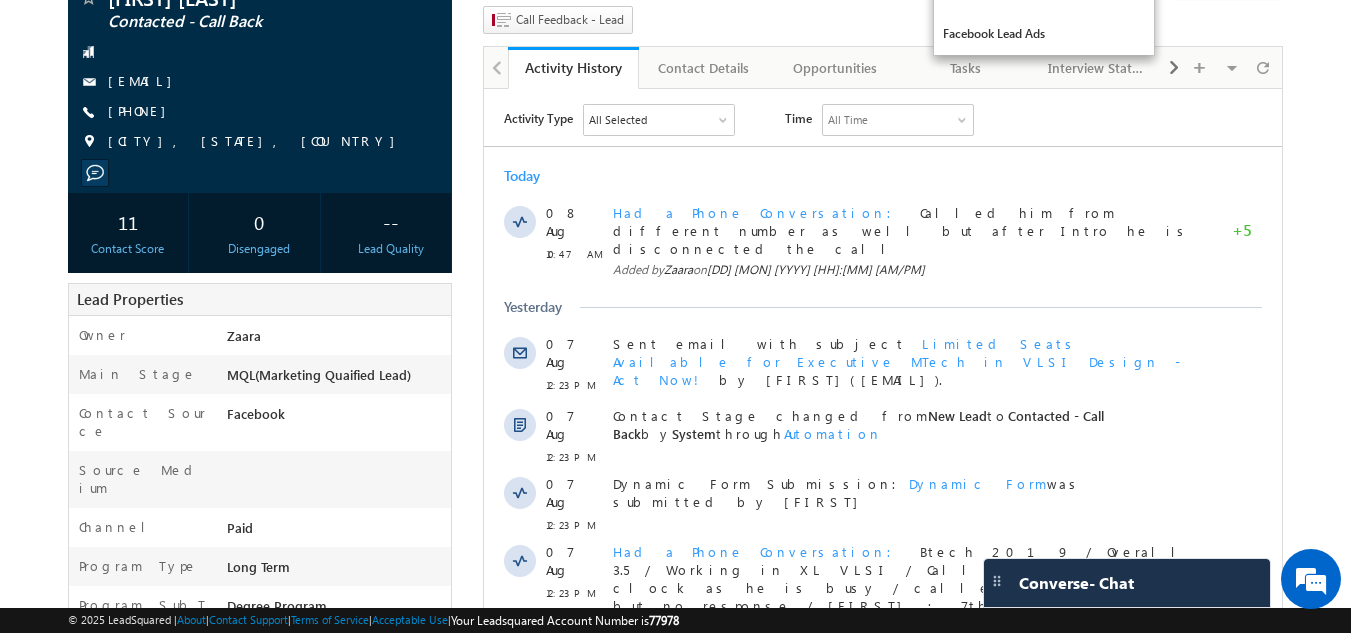 scroll, scrollTop: 0, scrollLeft: 0, axis: both 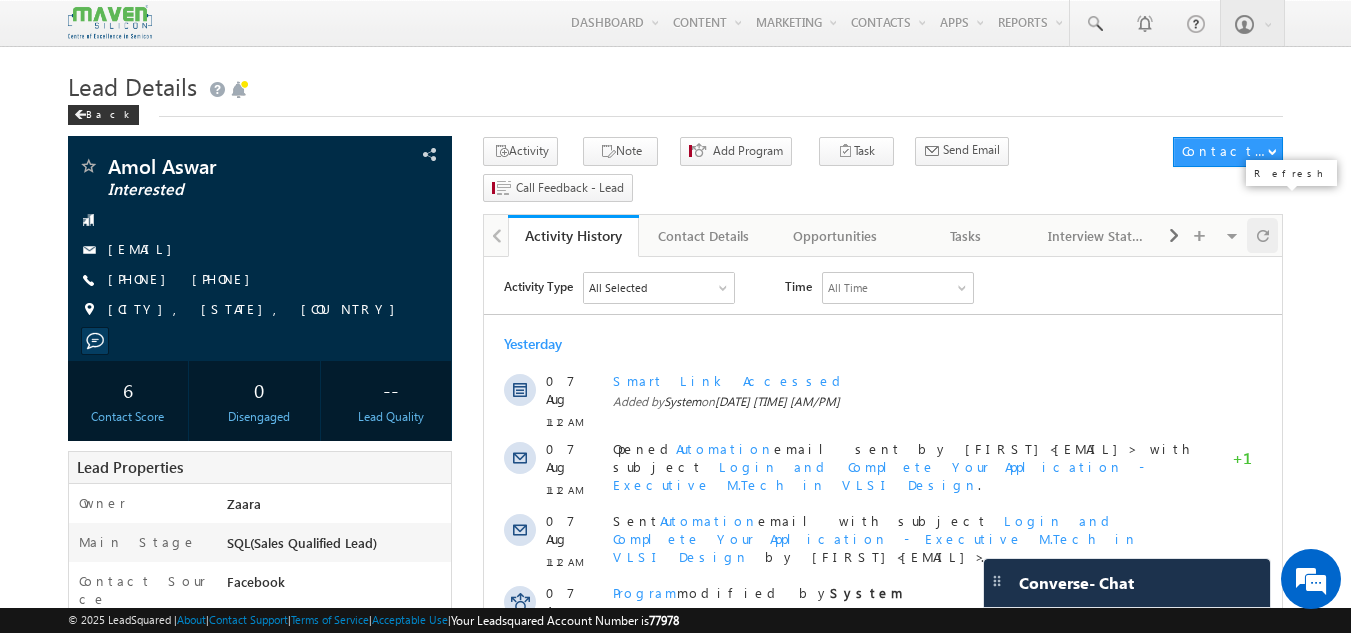 click at bounding box center [1262, 235] 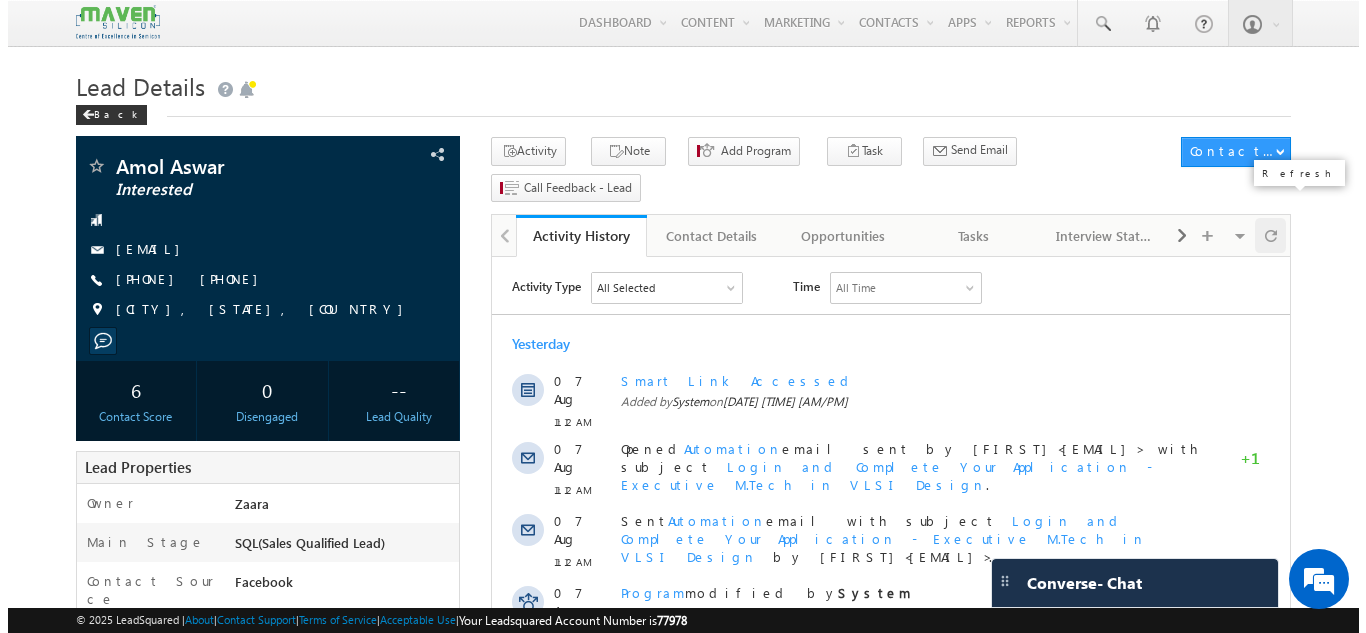 scroll, scrollTop: 0, scrollLeft: 0, axis: both 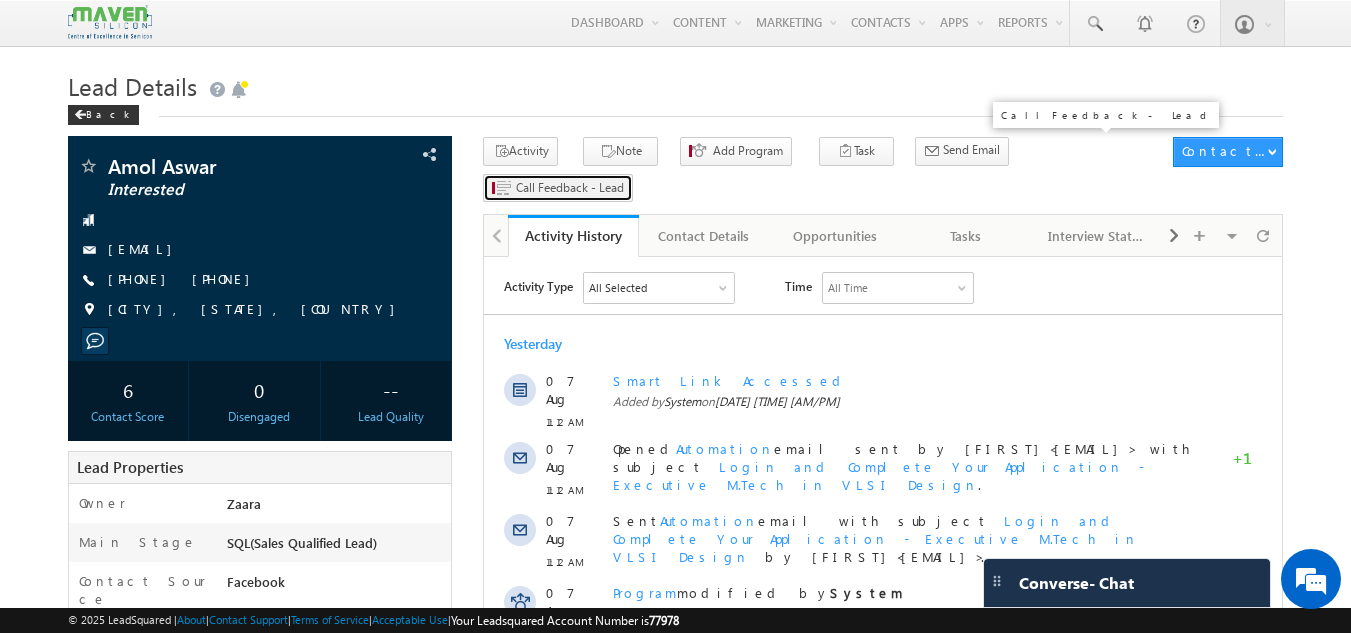 click on "Call Feedback - Lead" at bounding box center [570, 188] 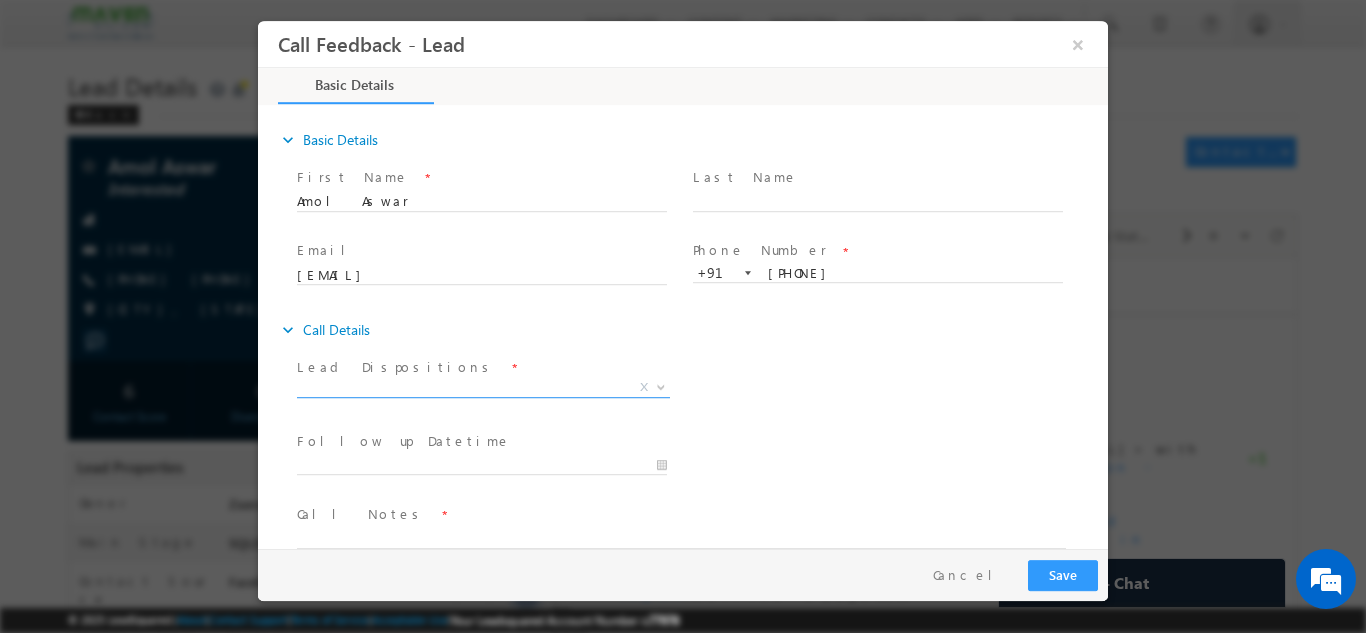 scroll, scrollTop: 0, scrollLeft: 0, axis: both 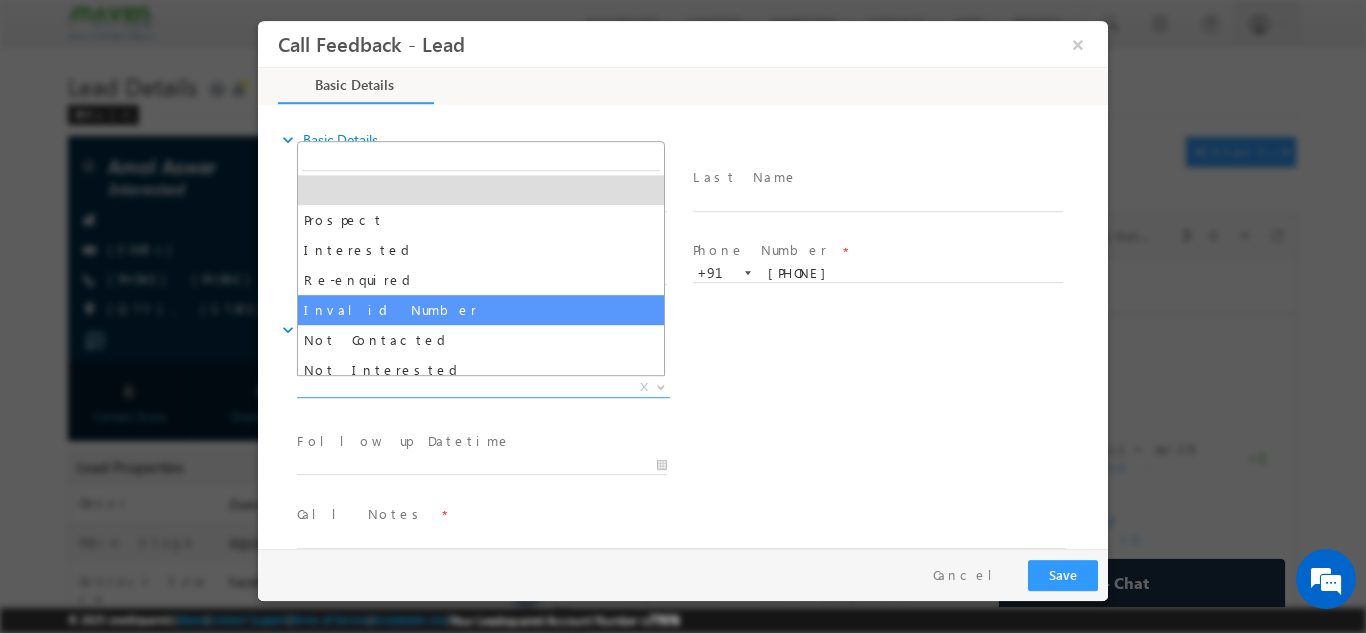 drag, startPoint x: 806, startPoint y: 366, endPoint x: 1037, endPoint y: 217, distance: 274.88544 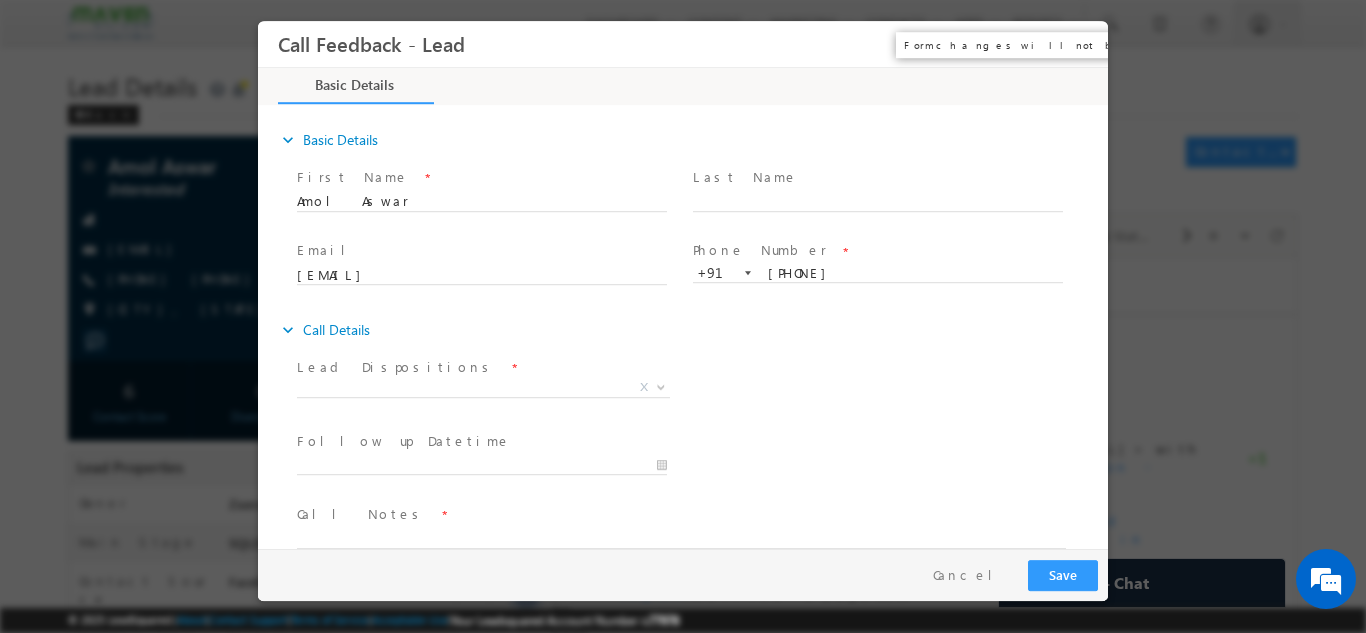 click on "×" at bounding box center (1078, 43) 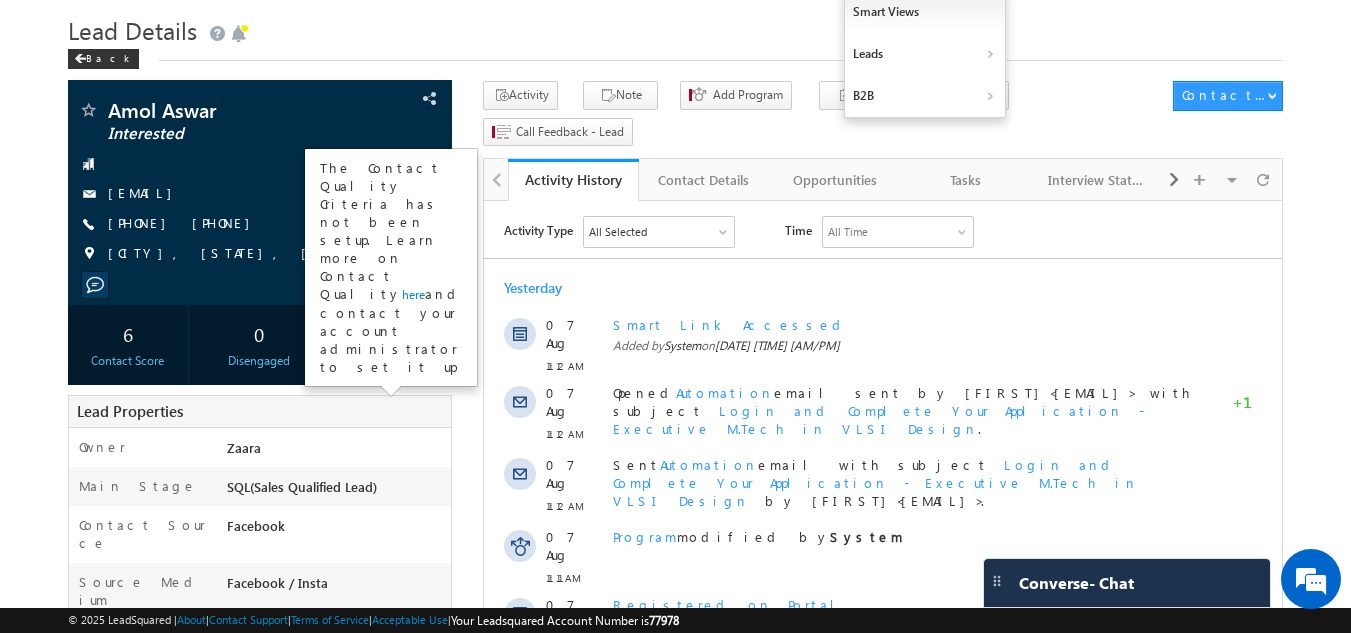 scroll, scrollTop: 0, scrollLeft: 0, axis: both 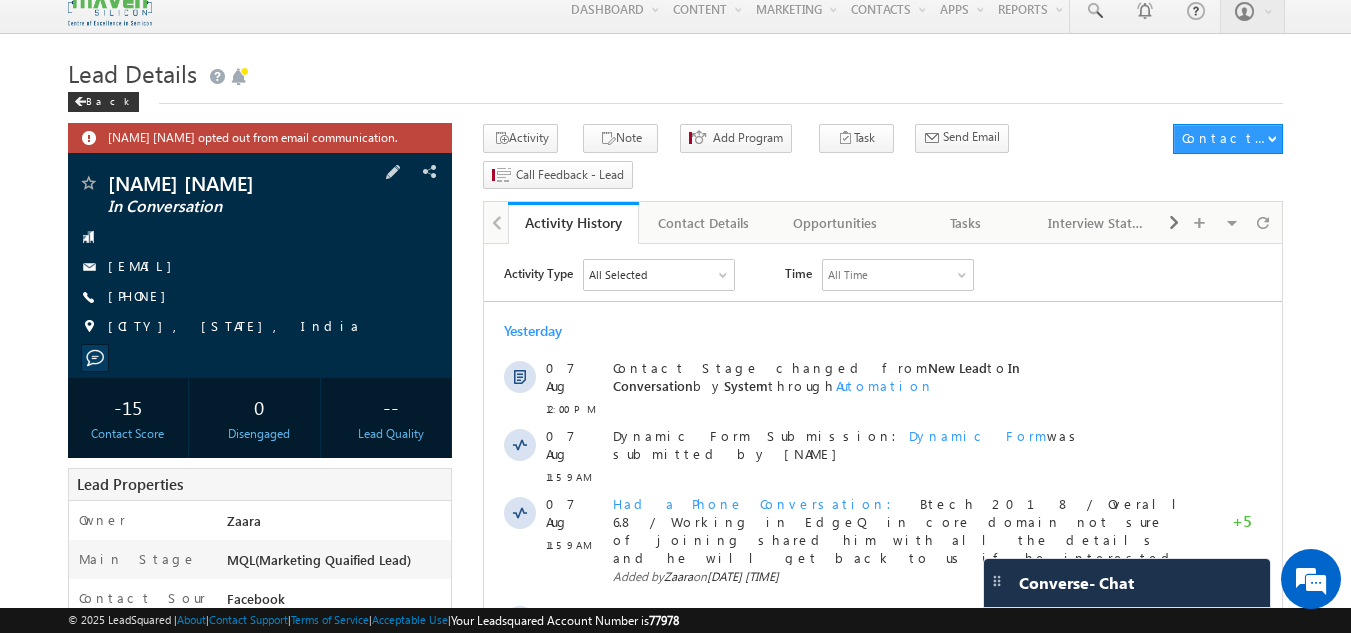 click on "+91-9590310871" at bounding box center (260, 297) 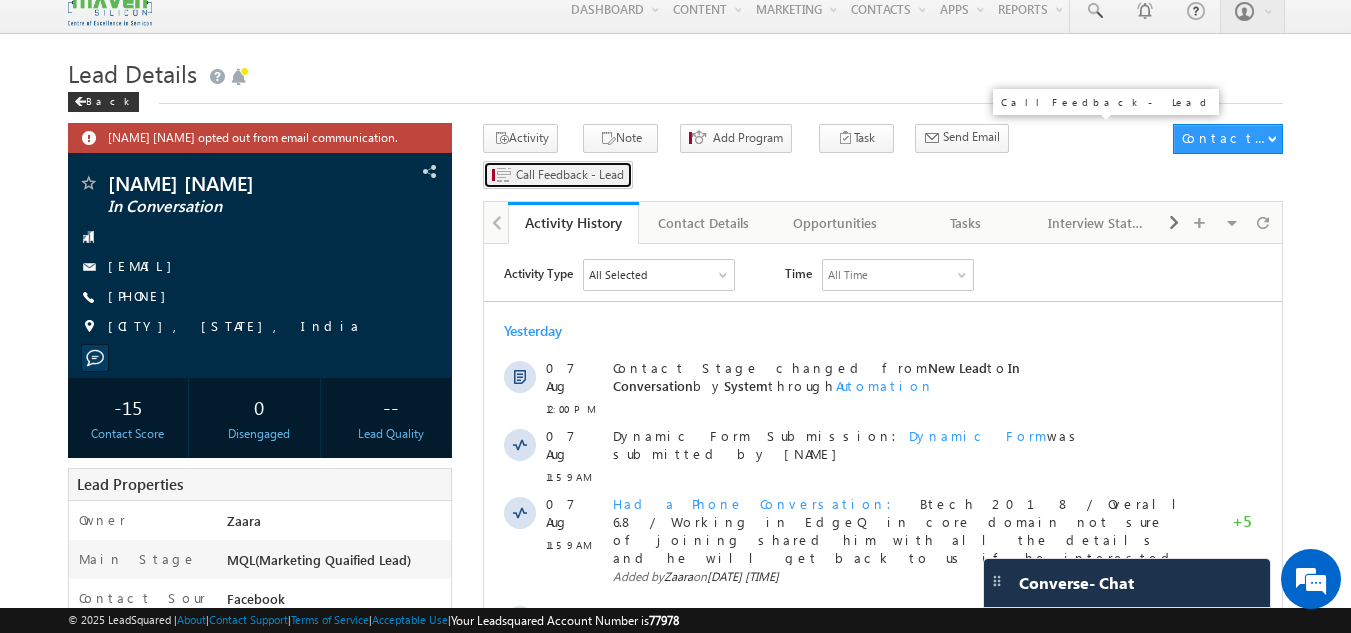 click on "Call Feedback - Lead" at bounding box center (570, 175) 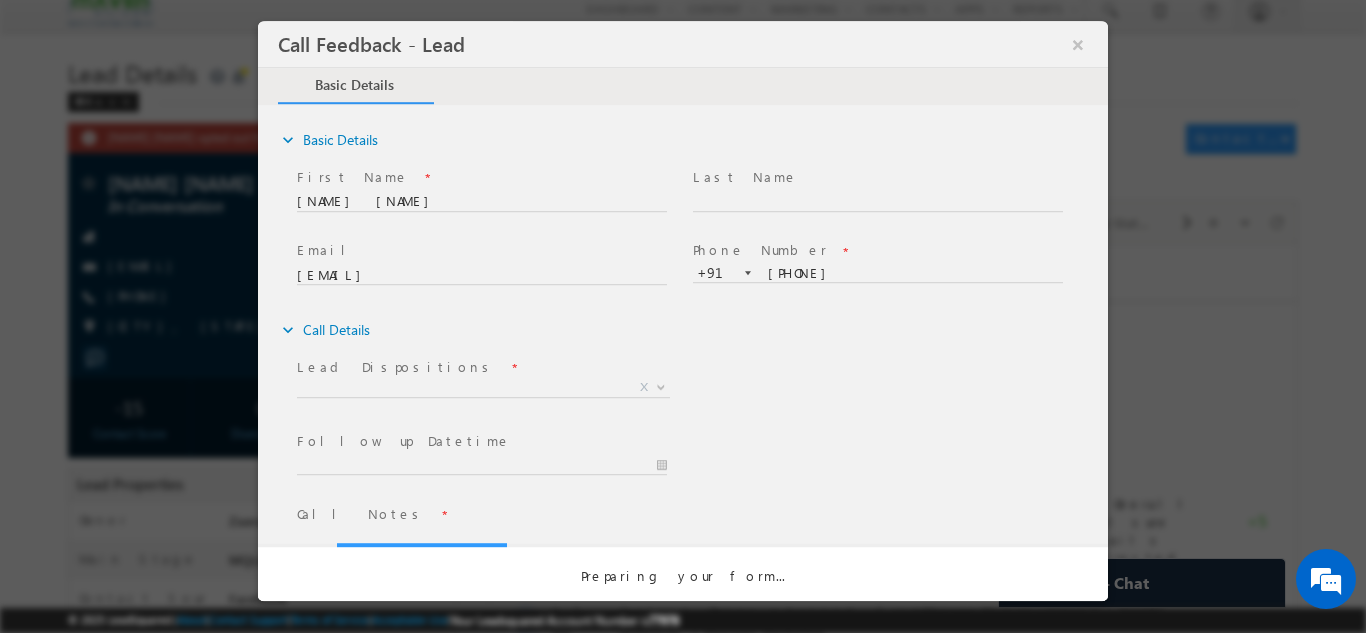 scroll, scrollTop: 0, scrollLeft: 0, axis: both 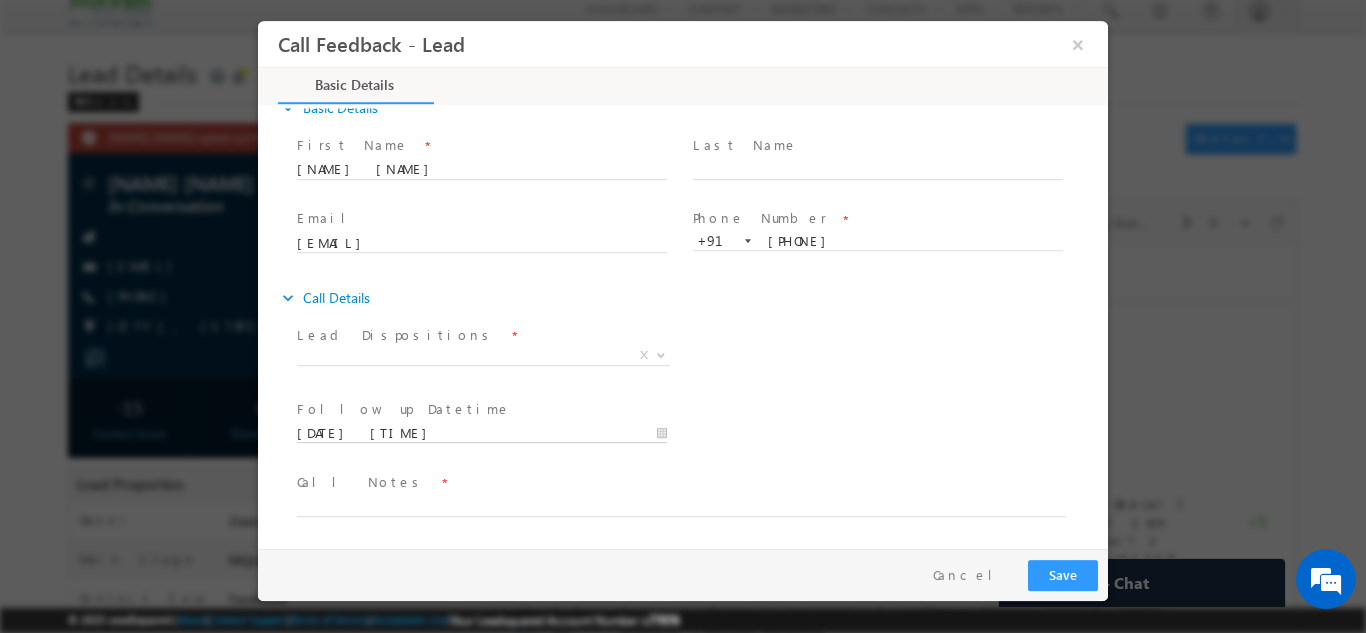 click on "08/08/2025 10:56 AM" at bounding box center (482, 433) 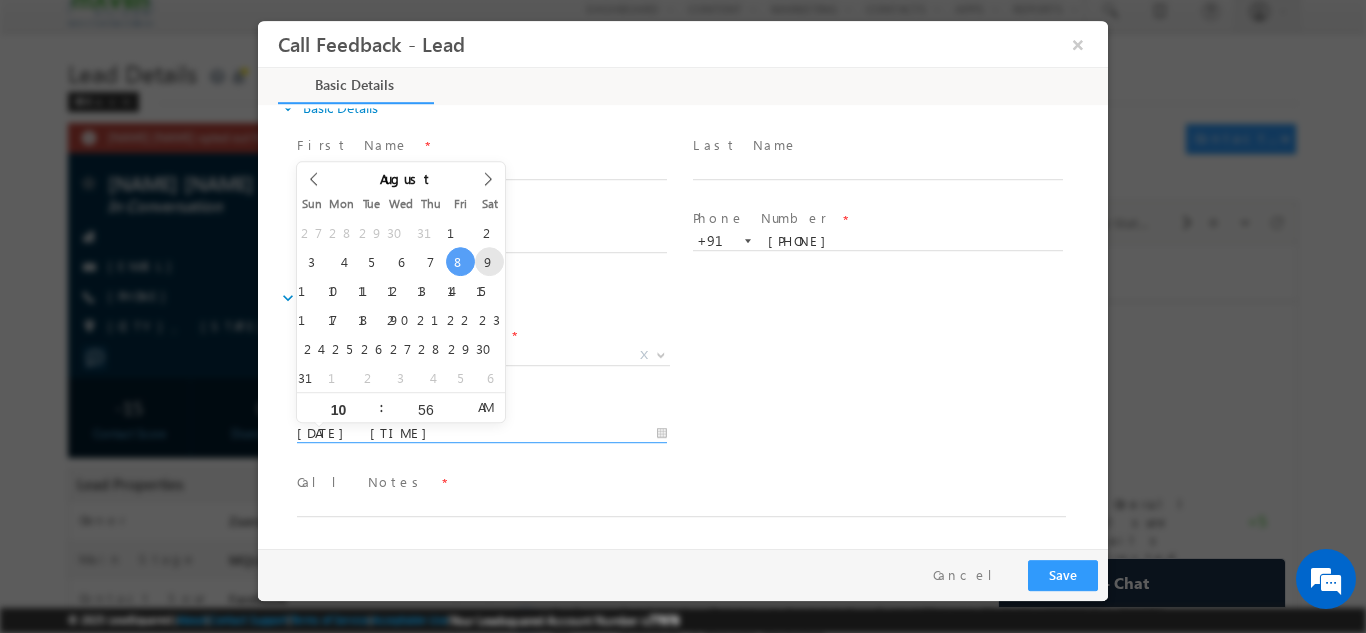 type on "09/08/2025 10:56 AM" 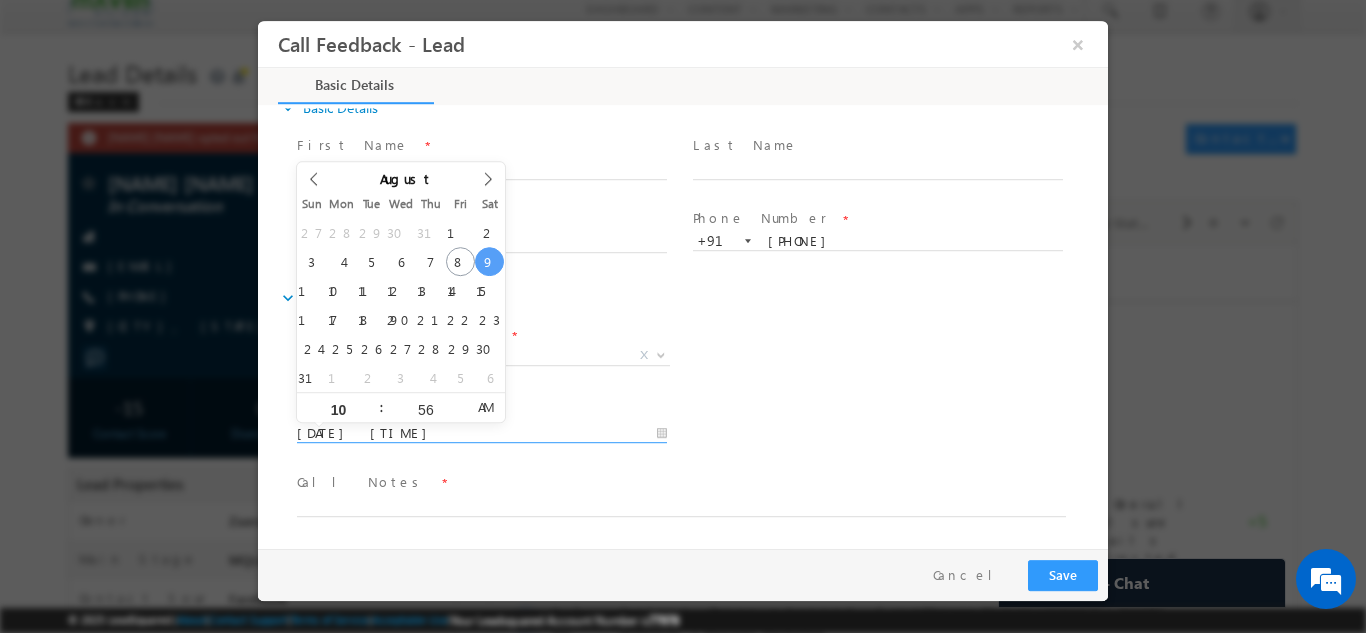 click on "Call Notes
*" at bounding box center (670, 482) 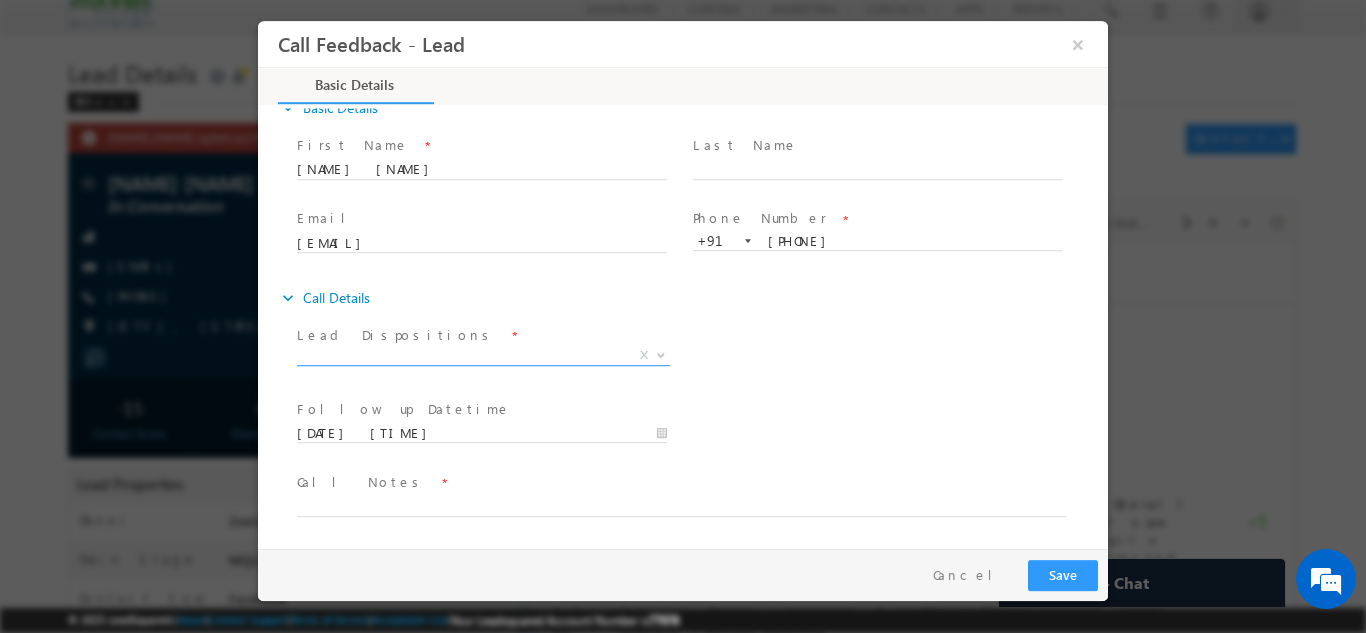 click on "X" at bounding box center [483, 355] 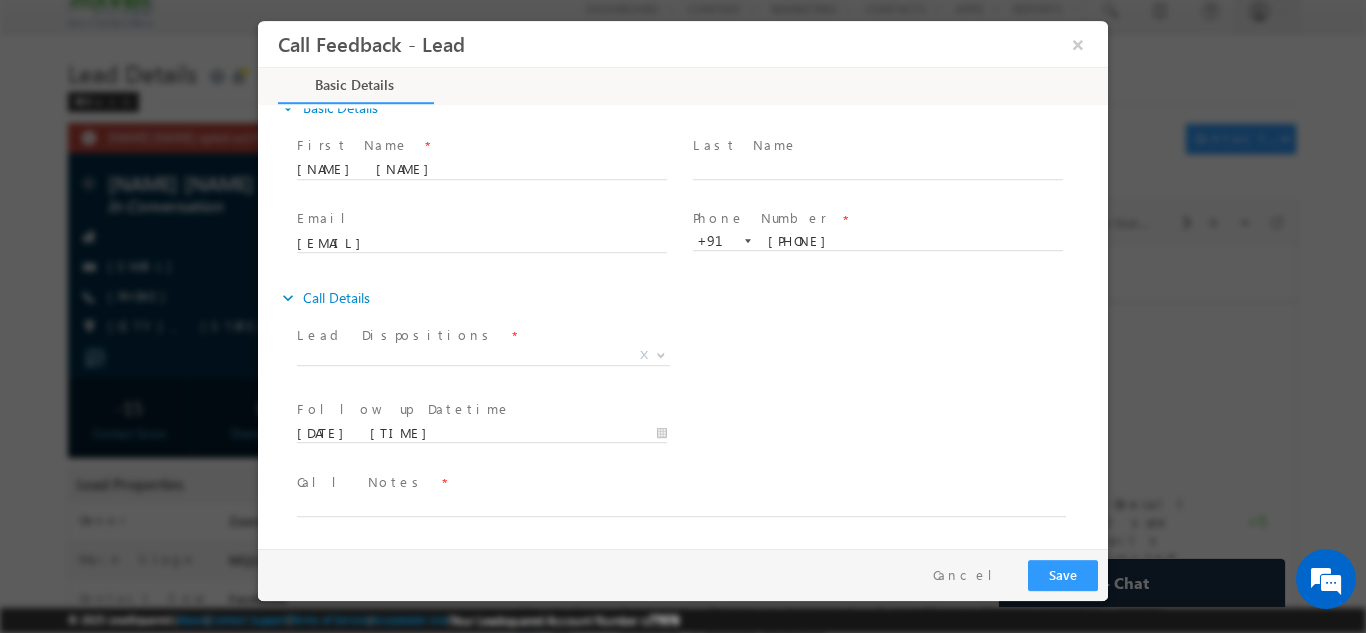 click on "Follow up Datetime
*
09/08/2025 10:56 AM
Program Type
*
Long Term
Short Term
X" at bounding box center [700, 431] 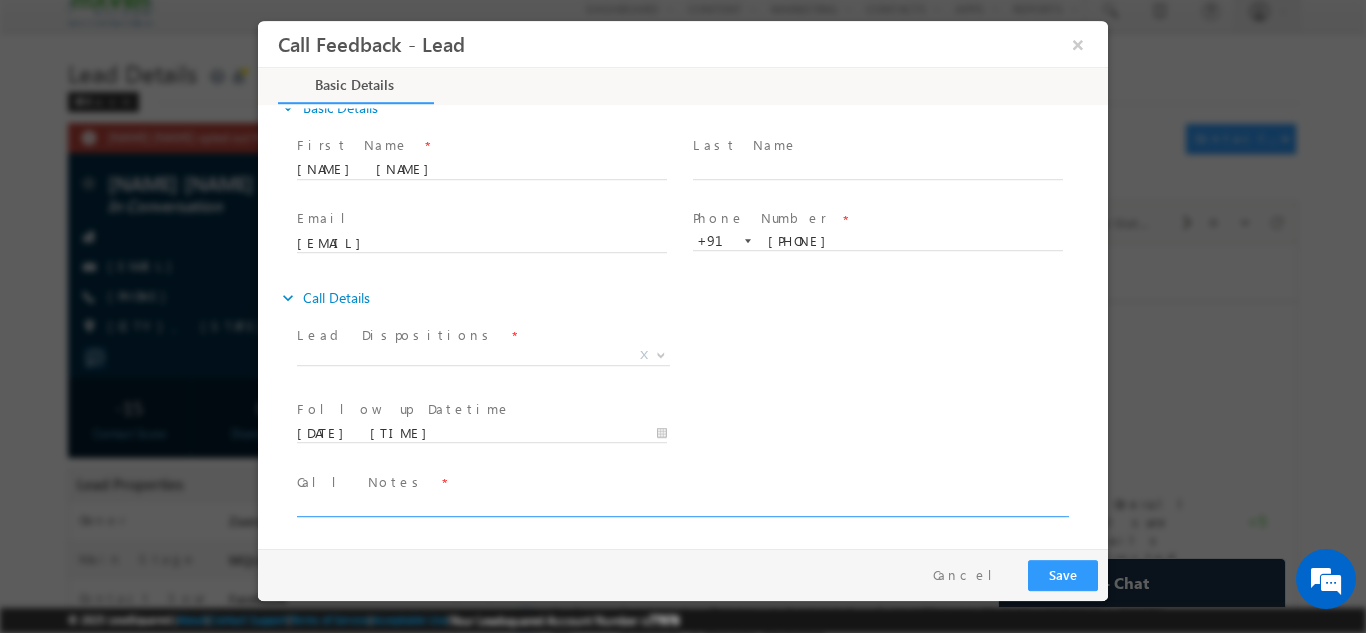 click at bounding box center (681, 504) 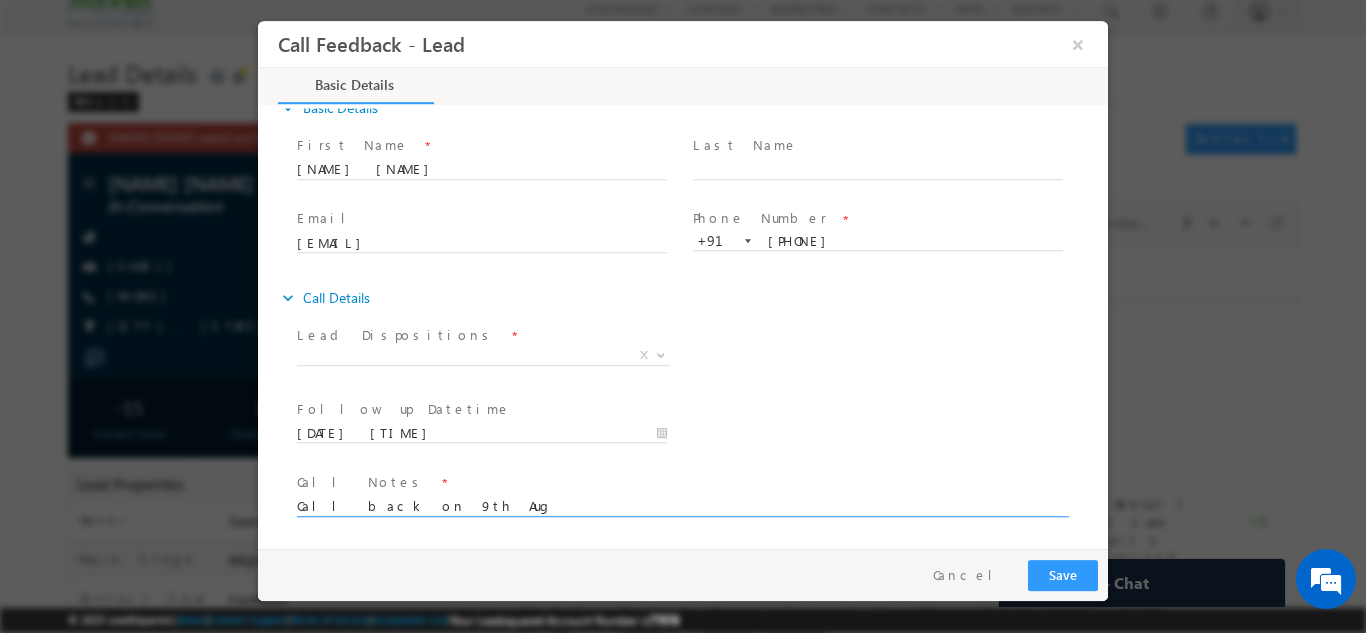 type on "Call back on 9th Aug" 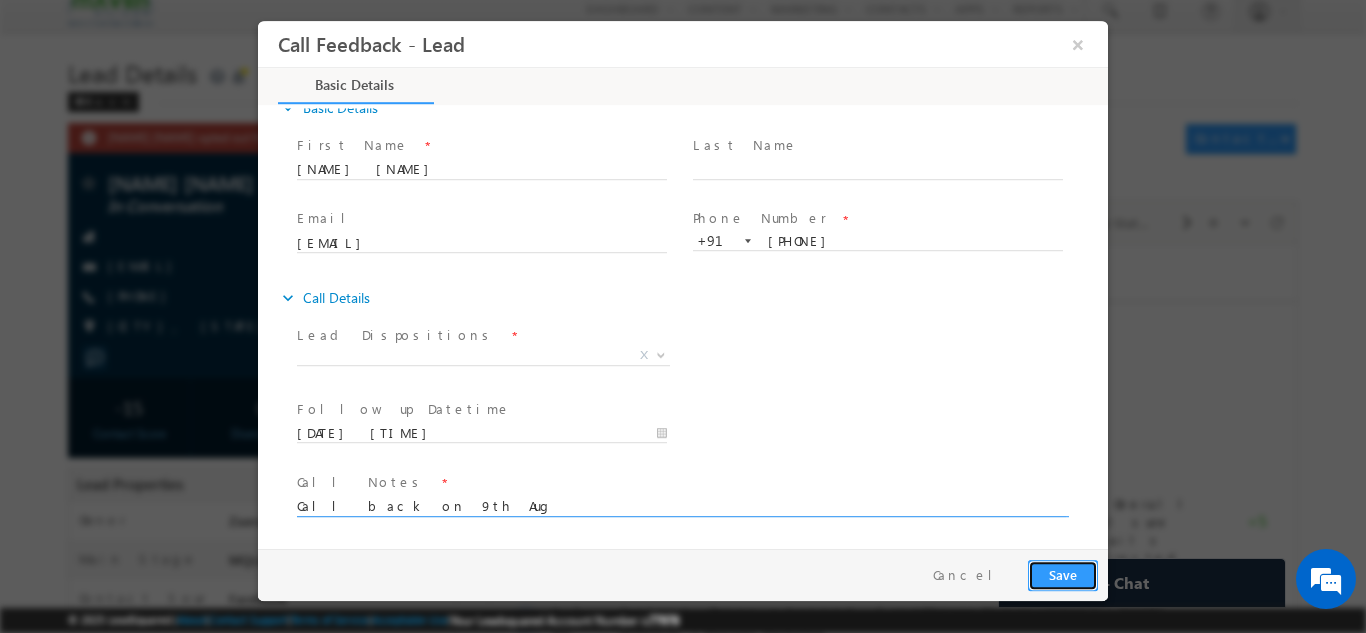 click on "Save" at bounding box center (1063, 574) 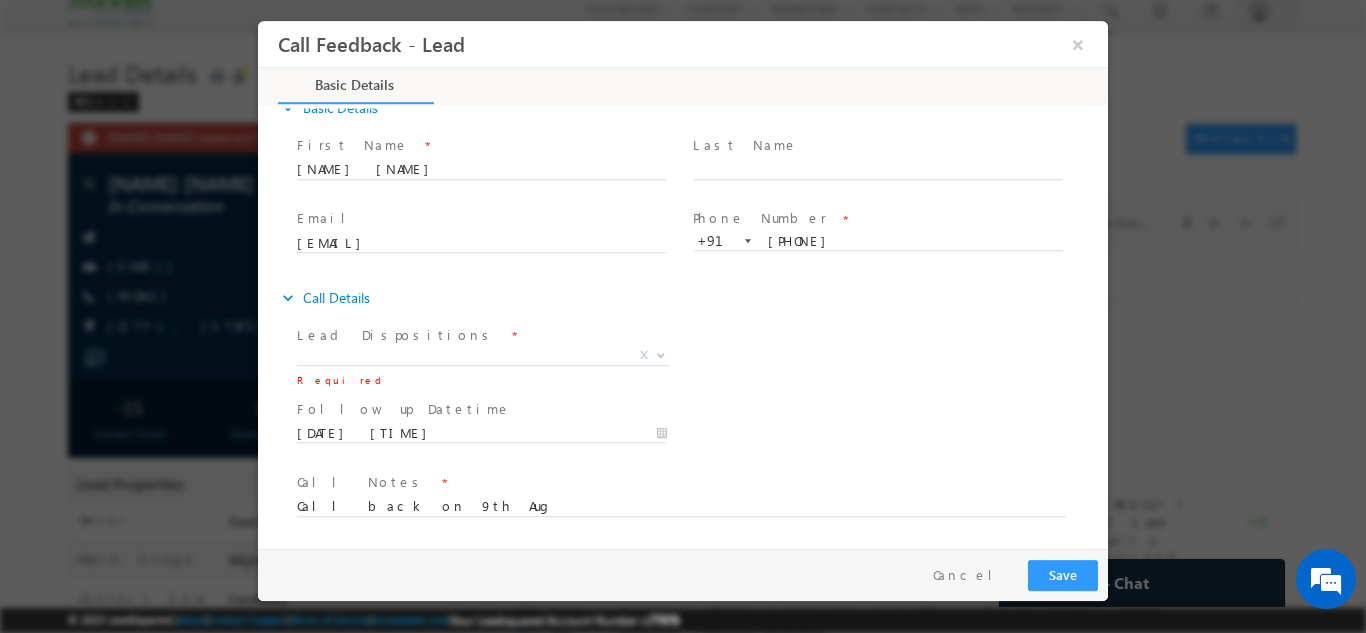 scroll, scrollTop: 32, scrollLeft: 0, axis: vertical 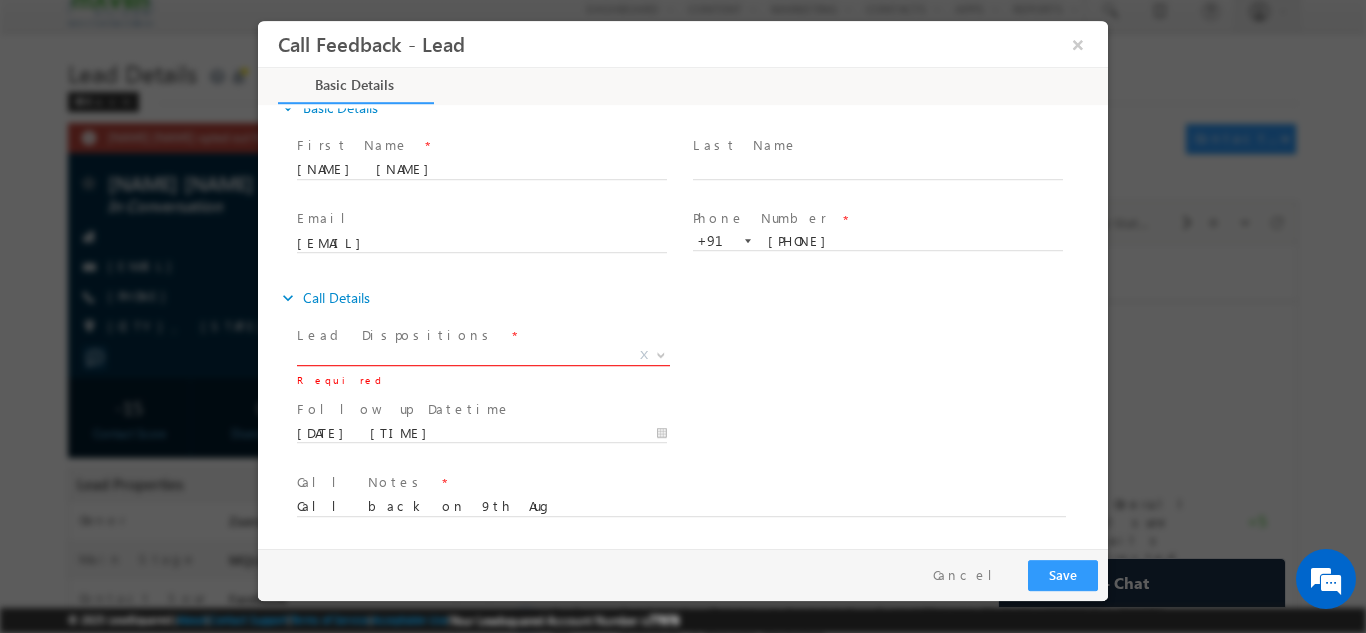 click on "X" at bounding box center [483, 355] 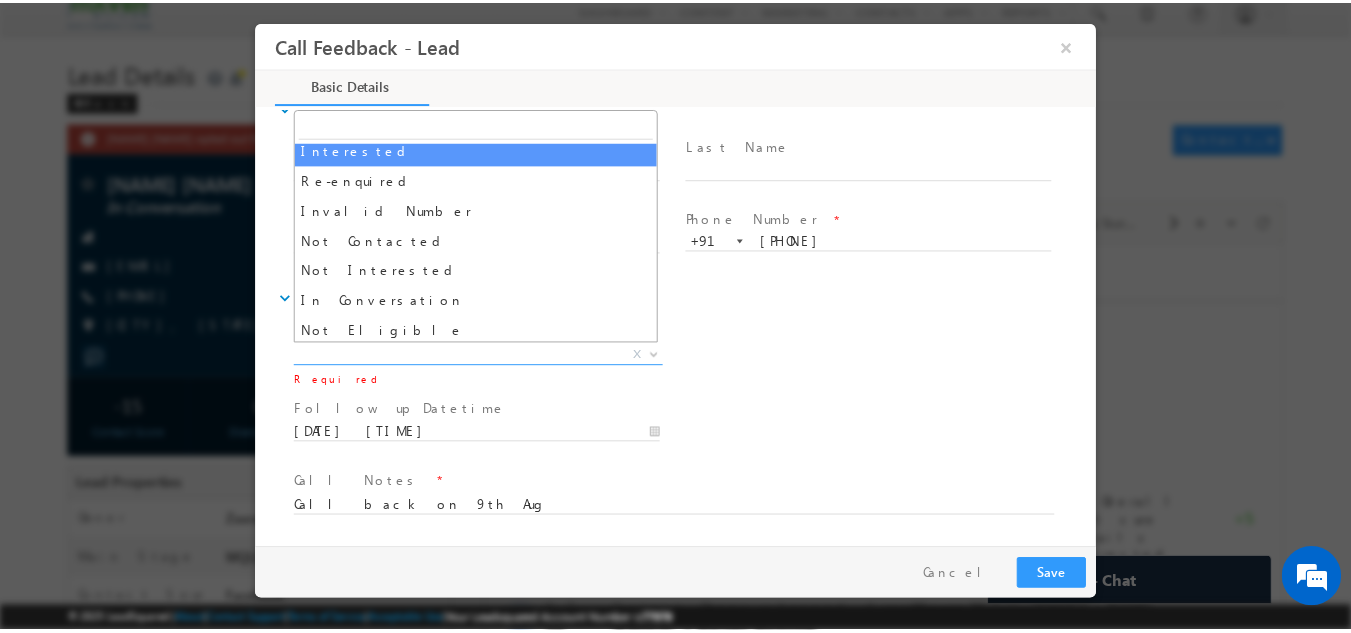scroll, scrollTop: 100, scrollLeft: 0, axis: vertical 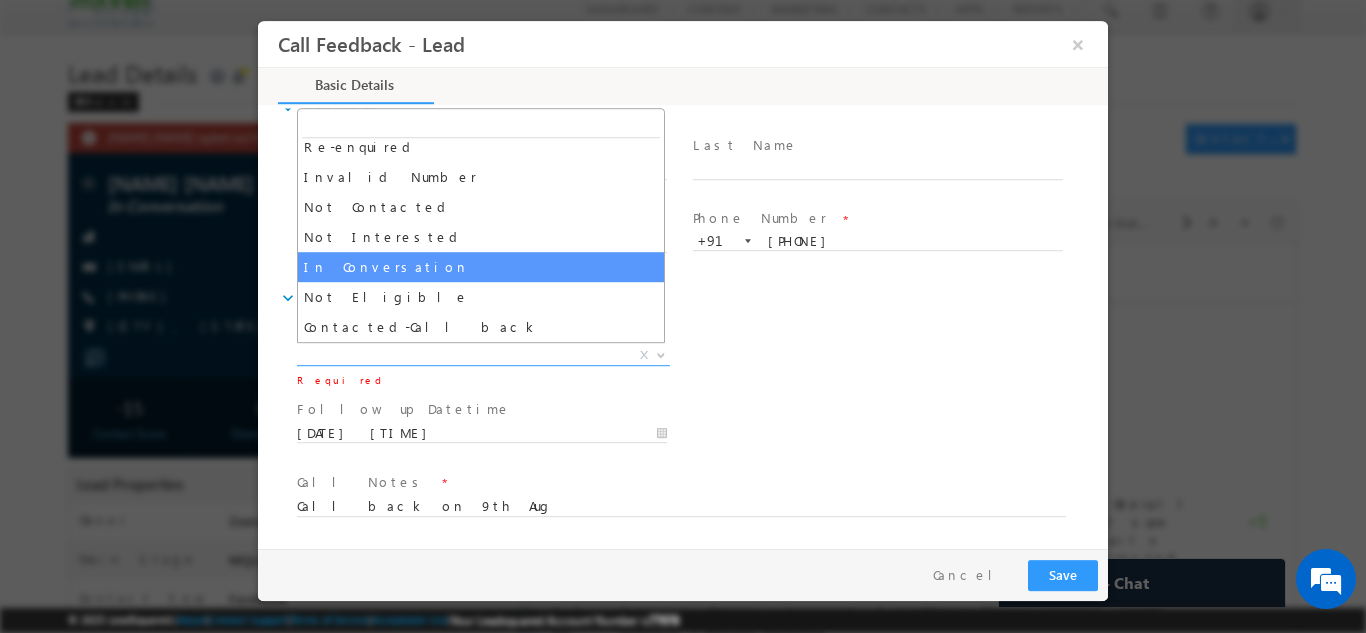 select on "In Conversation" 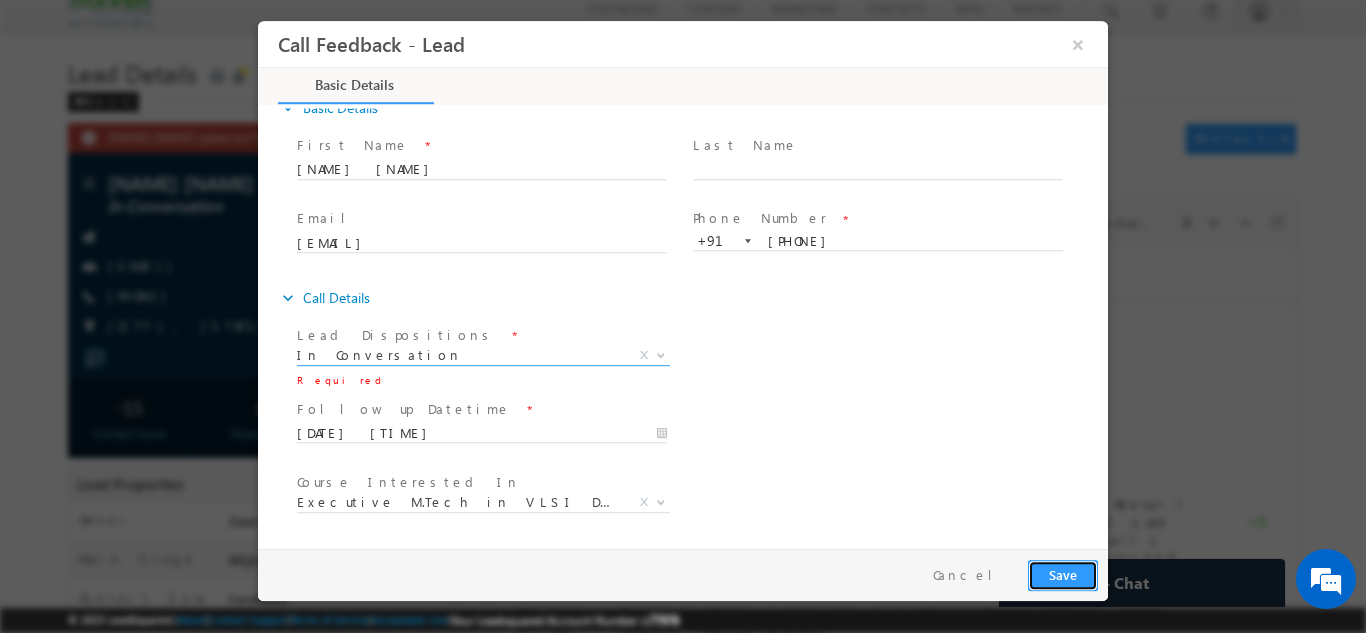 click on "Save" at bounding box center (1063, 574) 